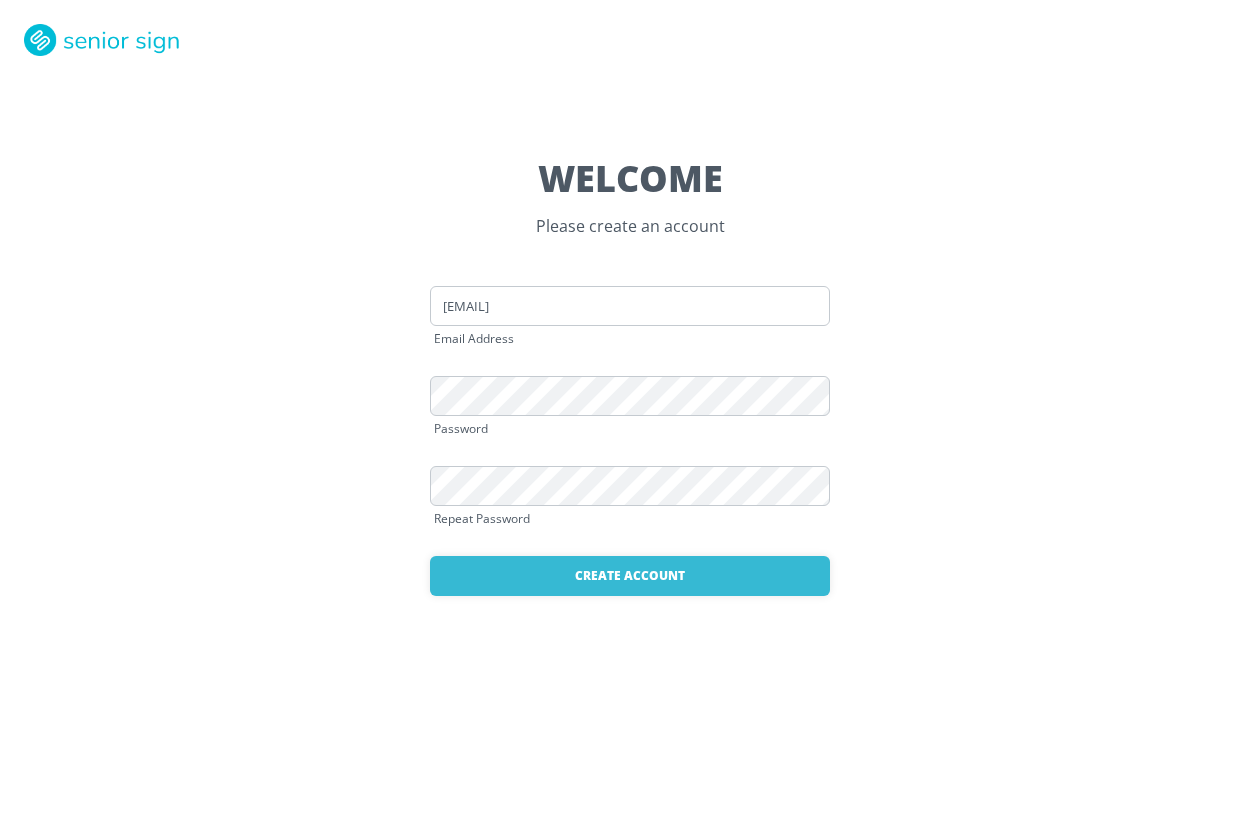 scroll, scrollTop: 0, scrollLeft: 0, axis: both 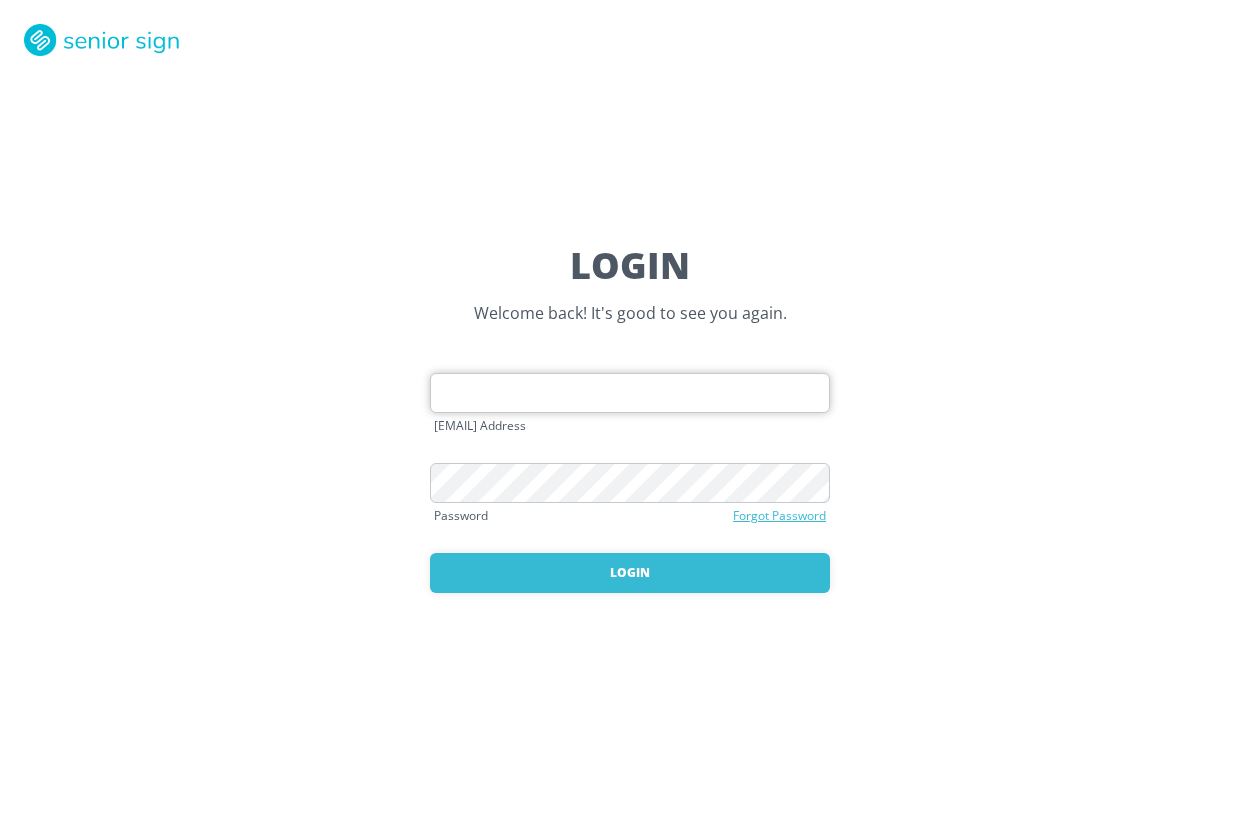 click at bounding box center [630, 393] 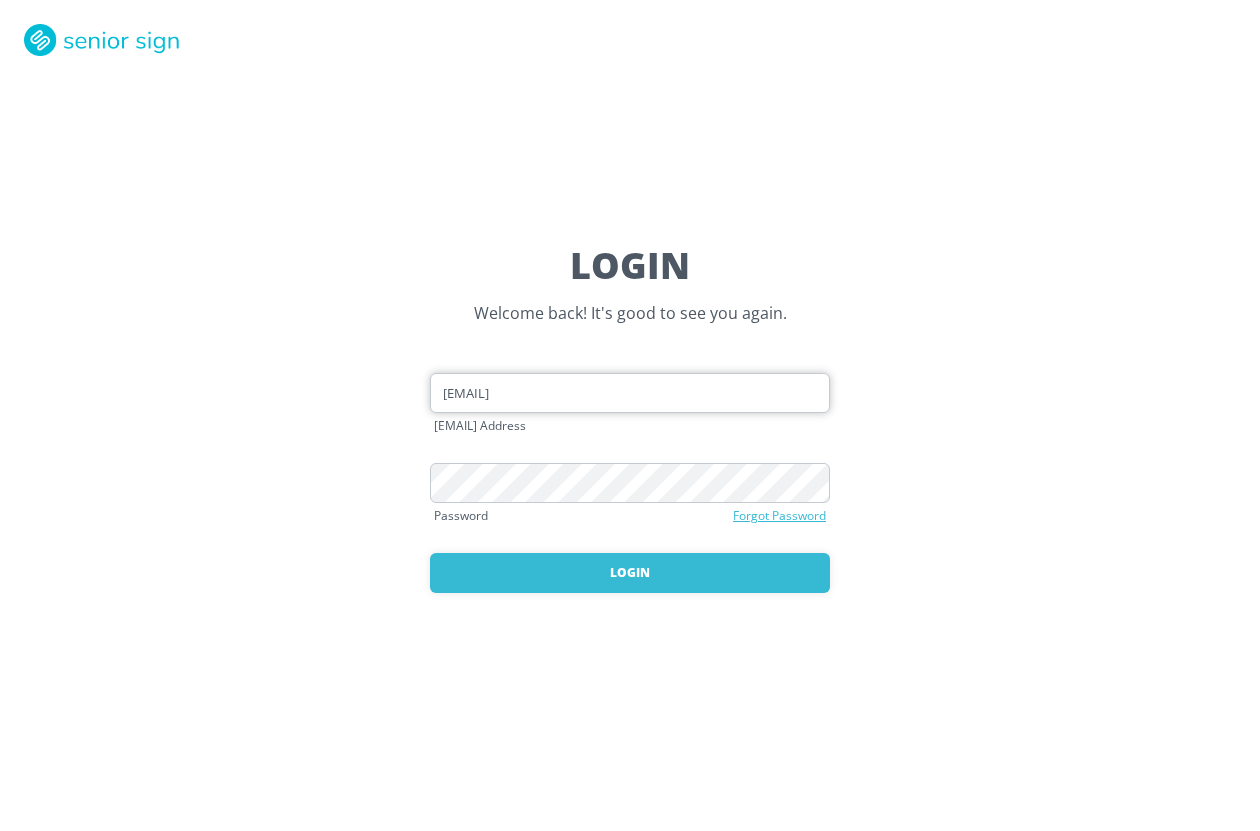 type on "[EMAIL]" 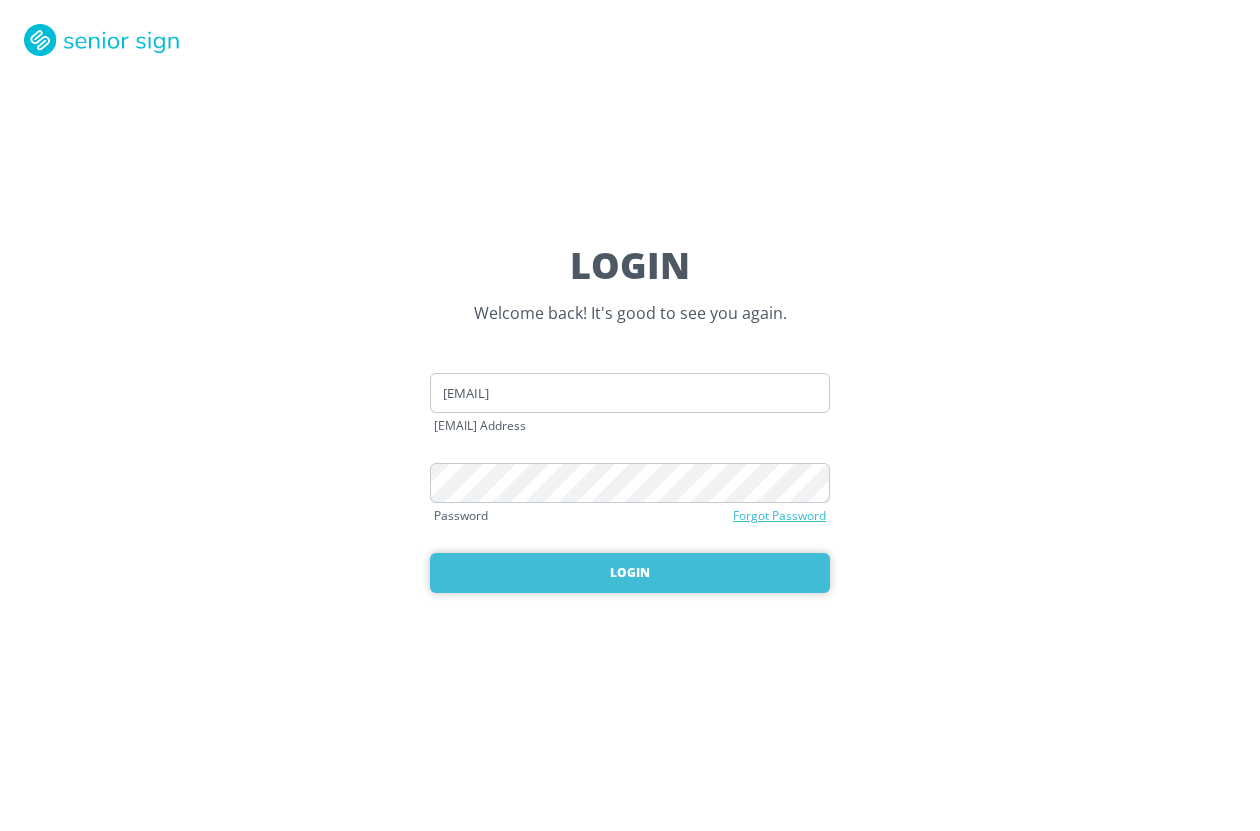 click on "Login" at bounding box center [630, 573] 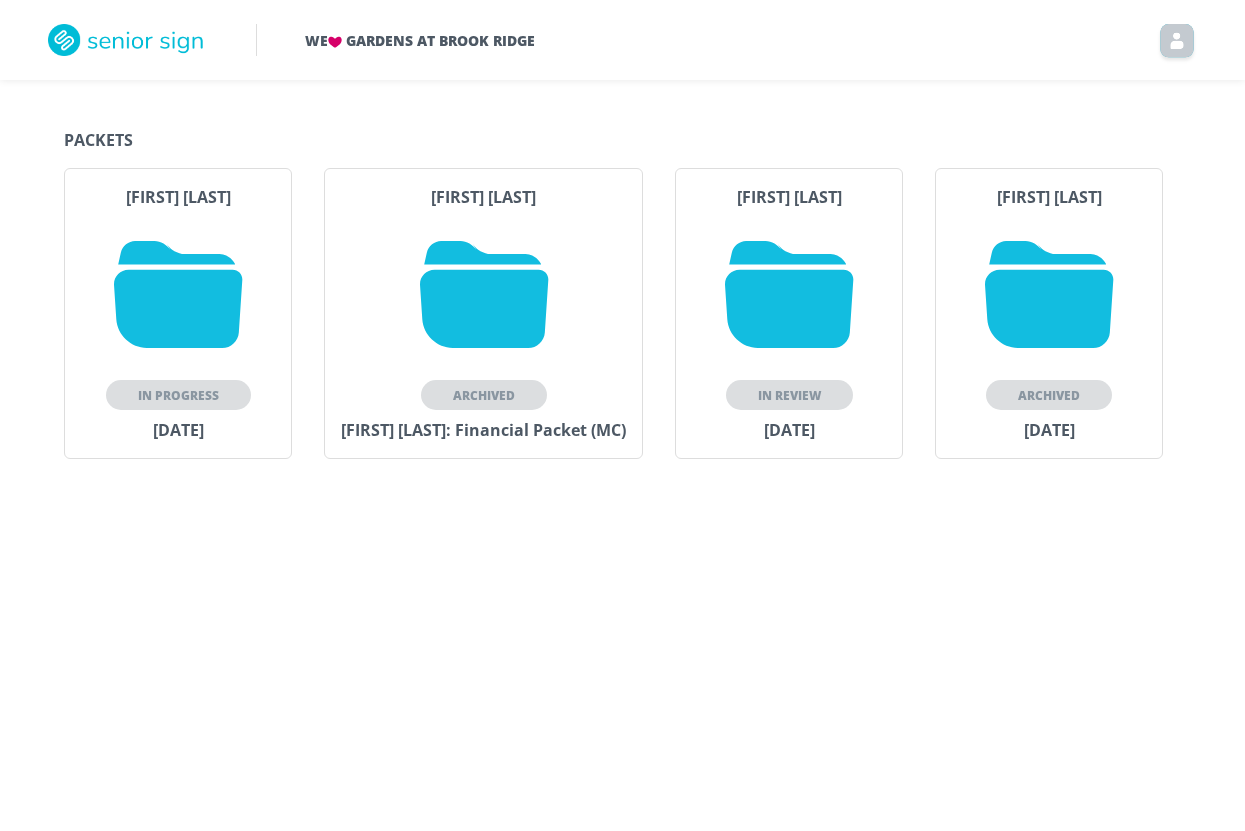 click on "In Review" at bounding box center (789, 395) 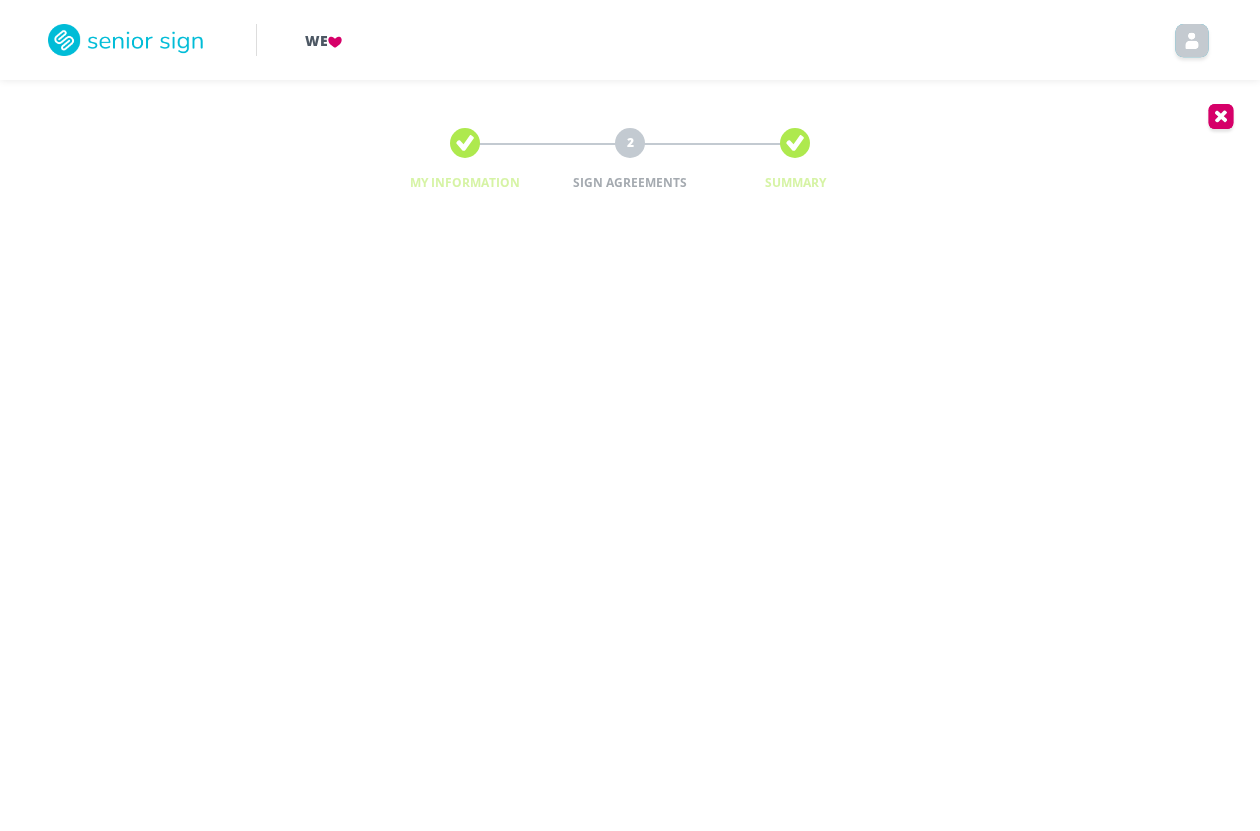 scroll, scrollTop: 0, scrollLeft: 0, axis: both 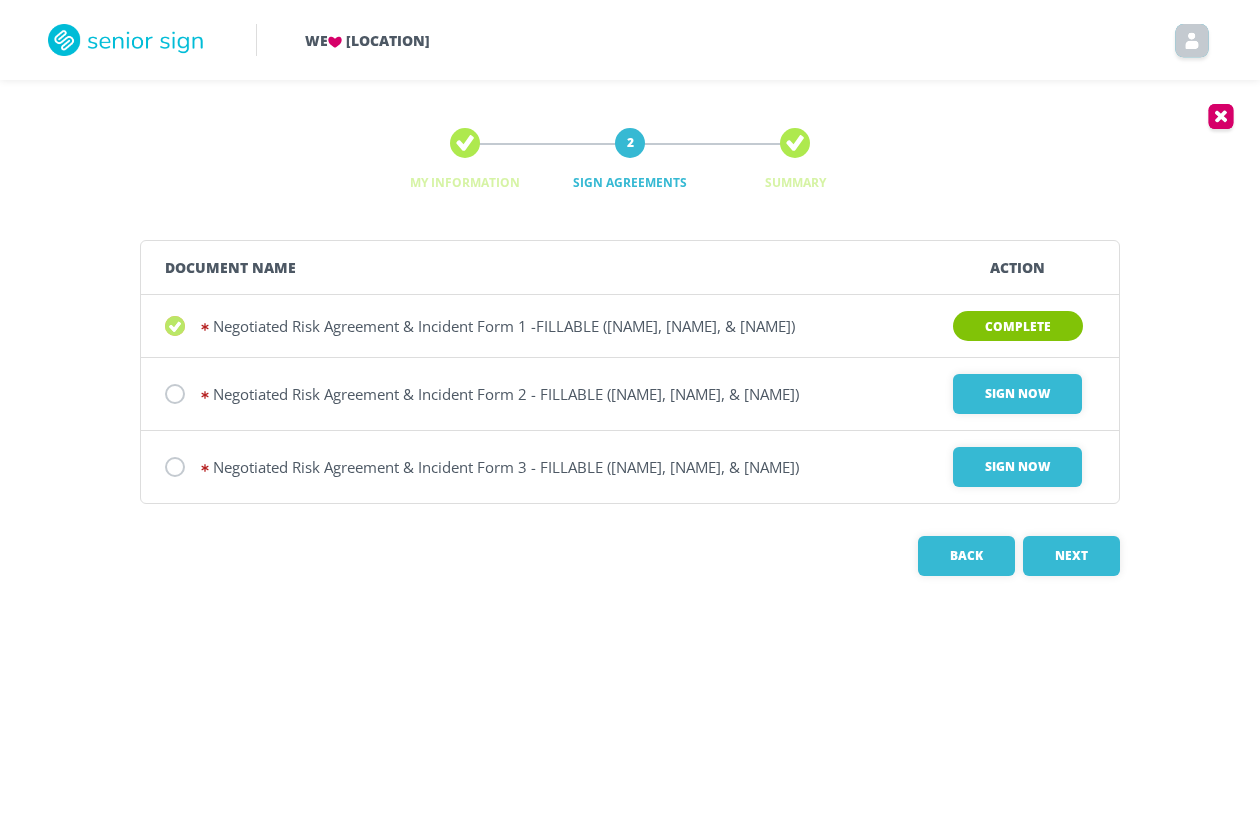 click at bounding box center (465, 142) 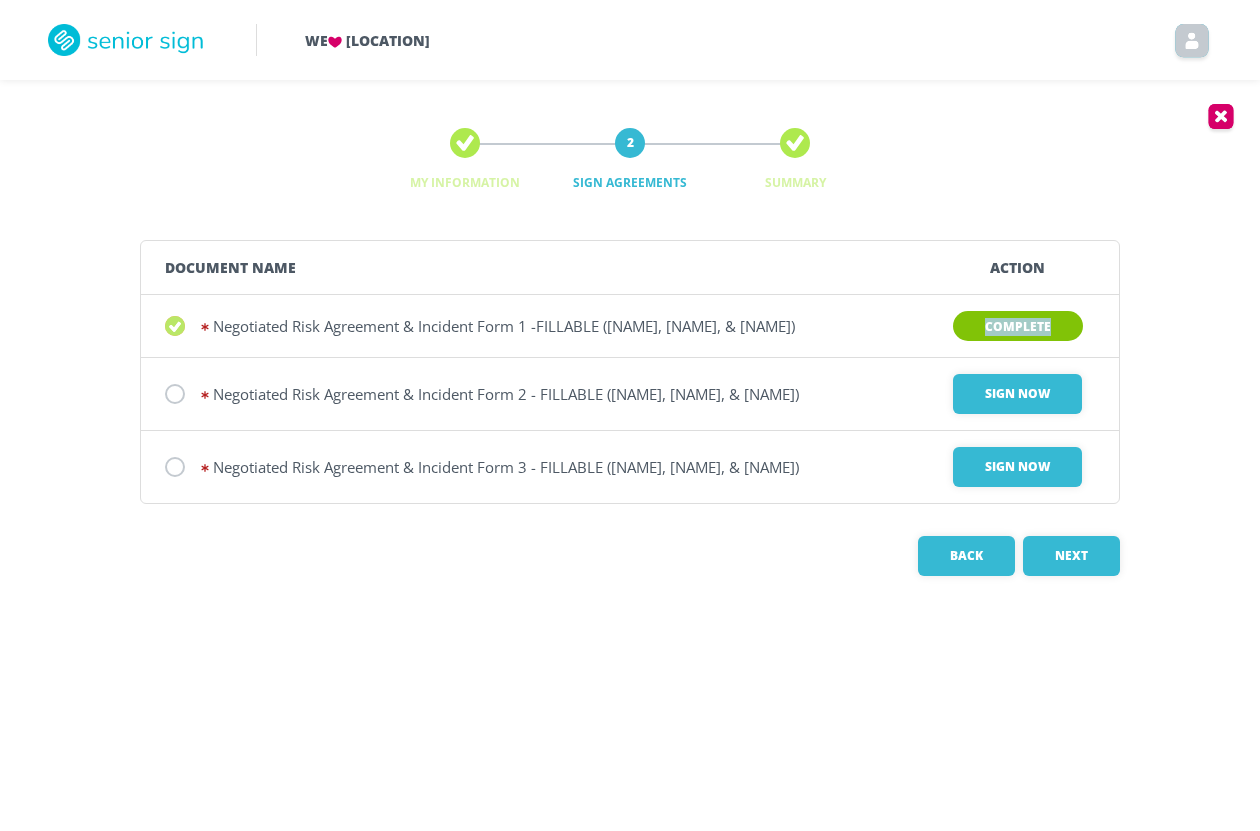 click on "Complete" at bounding box center (1018, 326) 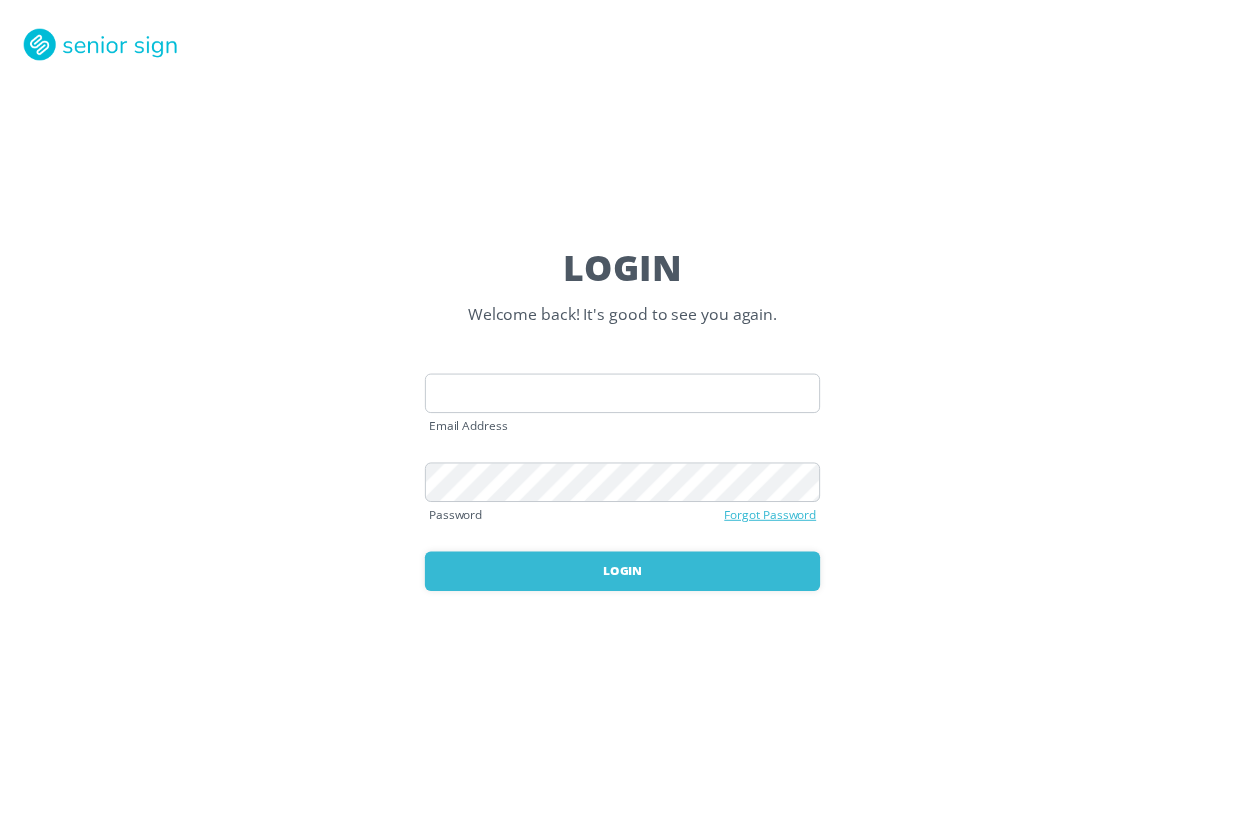 scroll, scrollTop: 0, scrollLeft: 0, axis: both 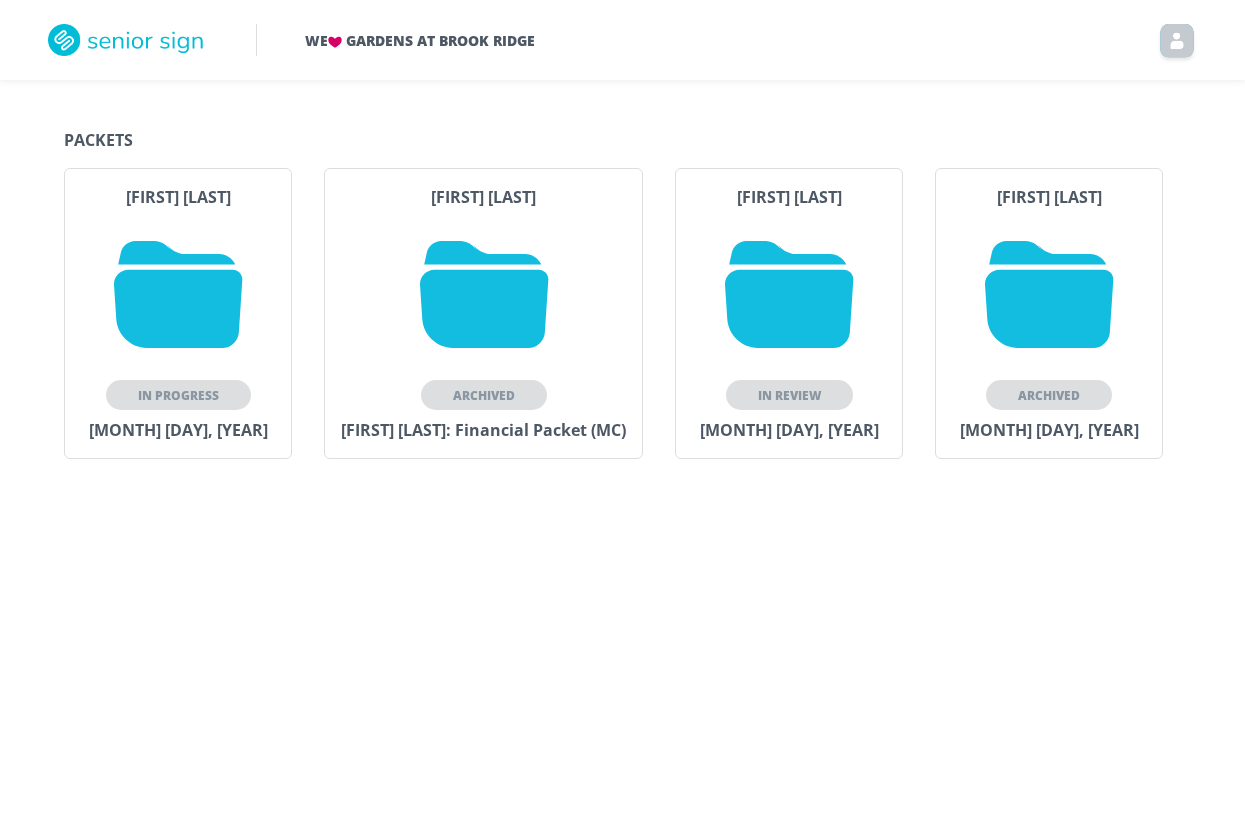 click at bounding box center (789, 294) 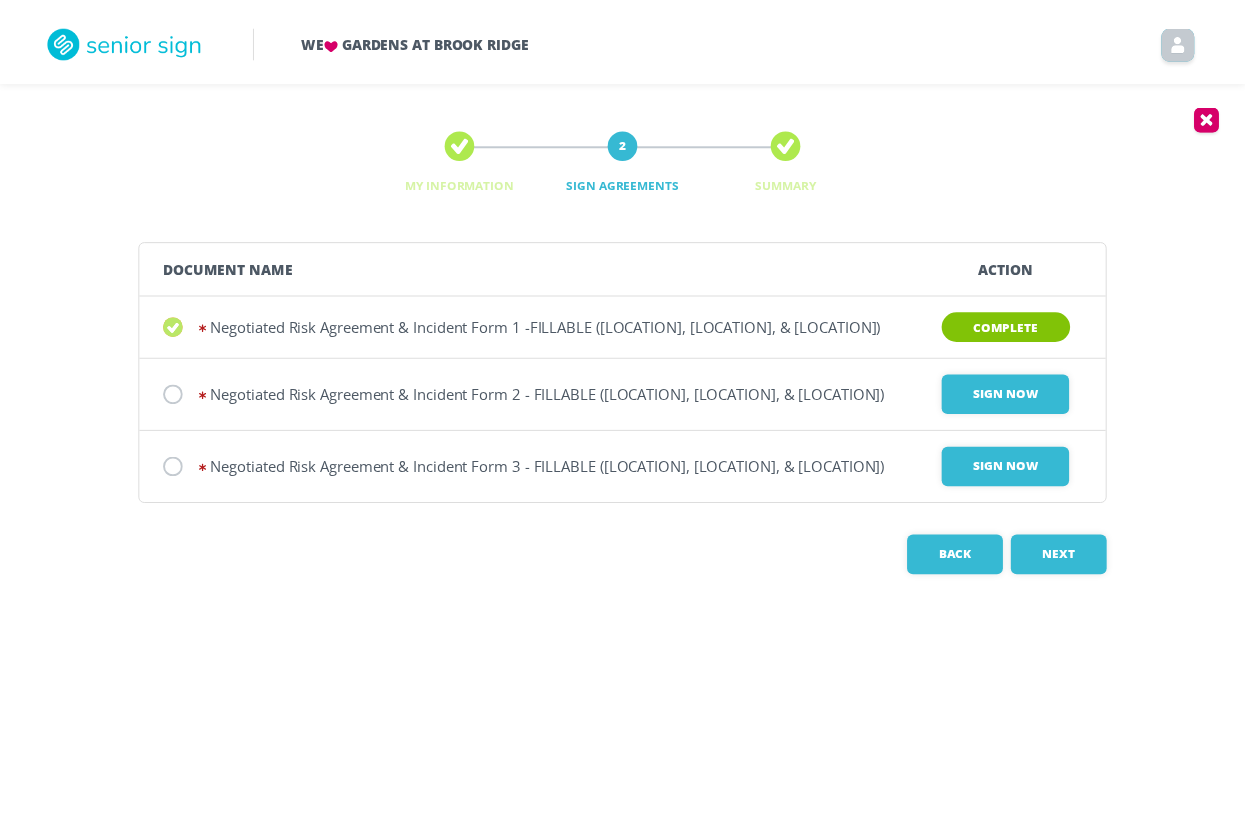scroll, scrollTop: 0, scrollLeft: 0, axis: both 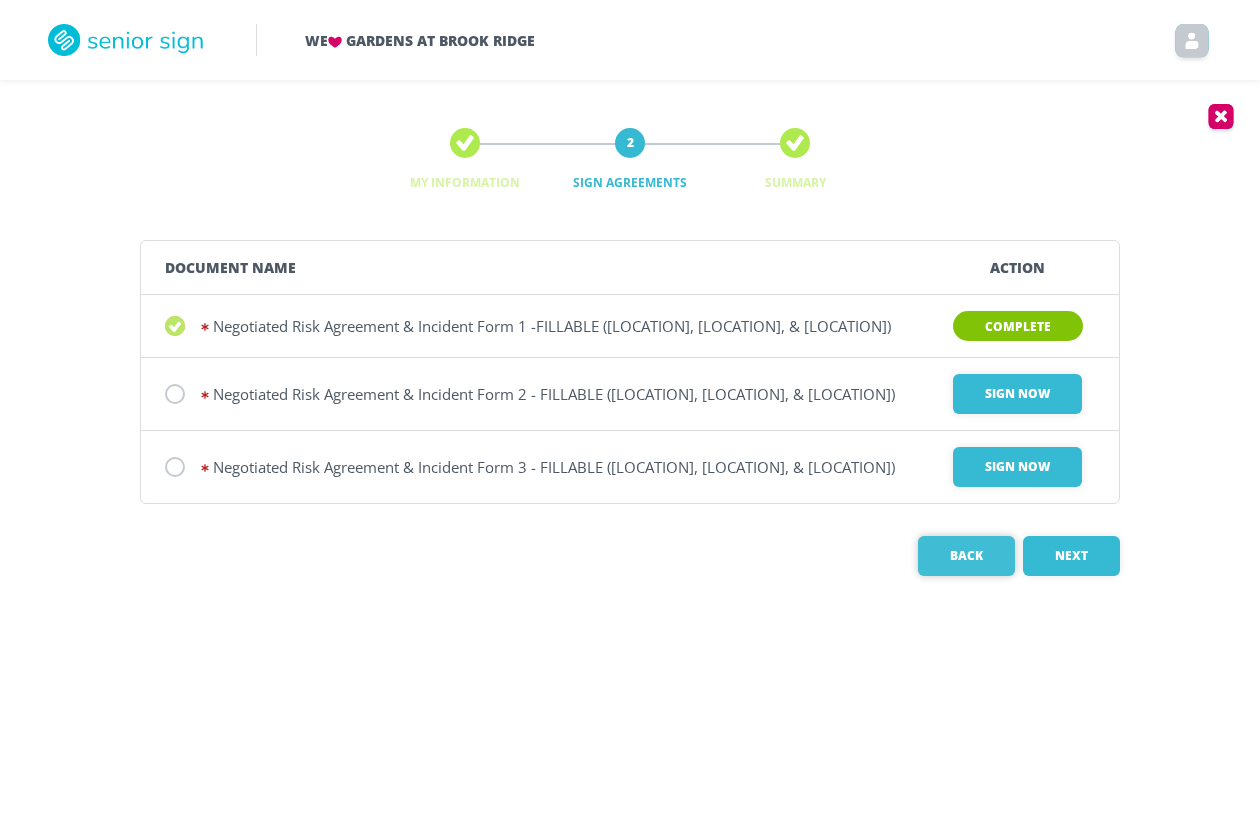 click on "Back" at bounding box center (966, 556) 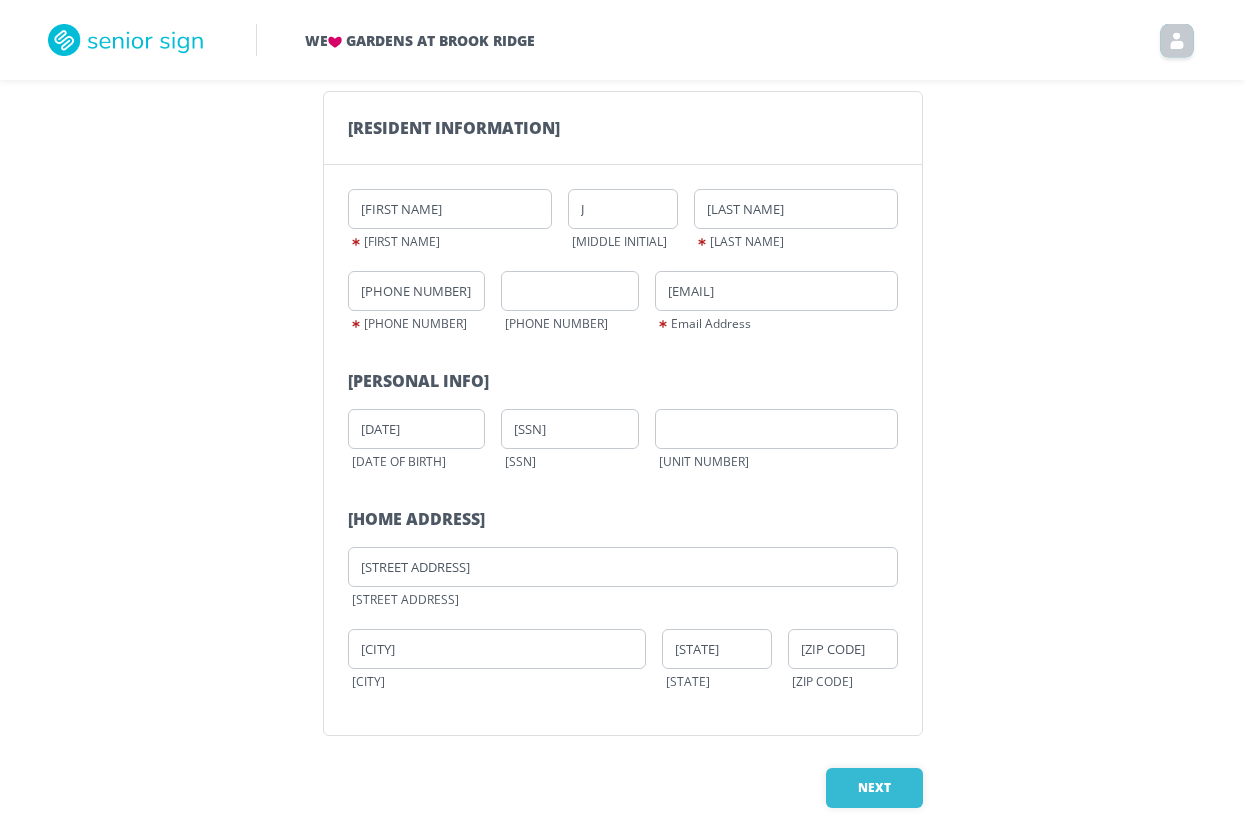 scroll, scrollTop: 174, scrollLeft: 0, axis: vertical 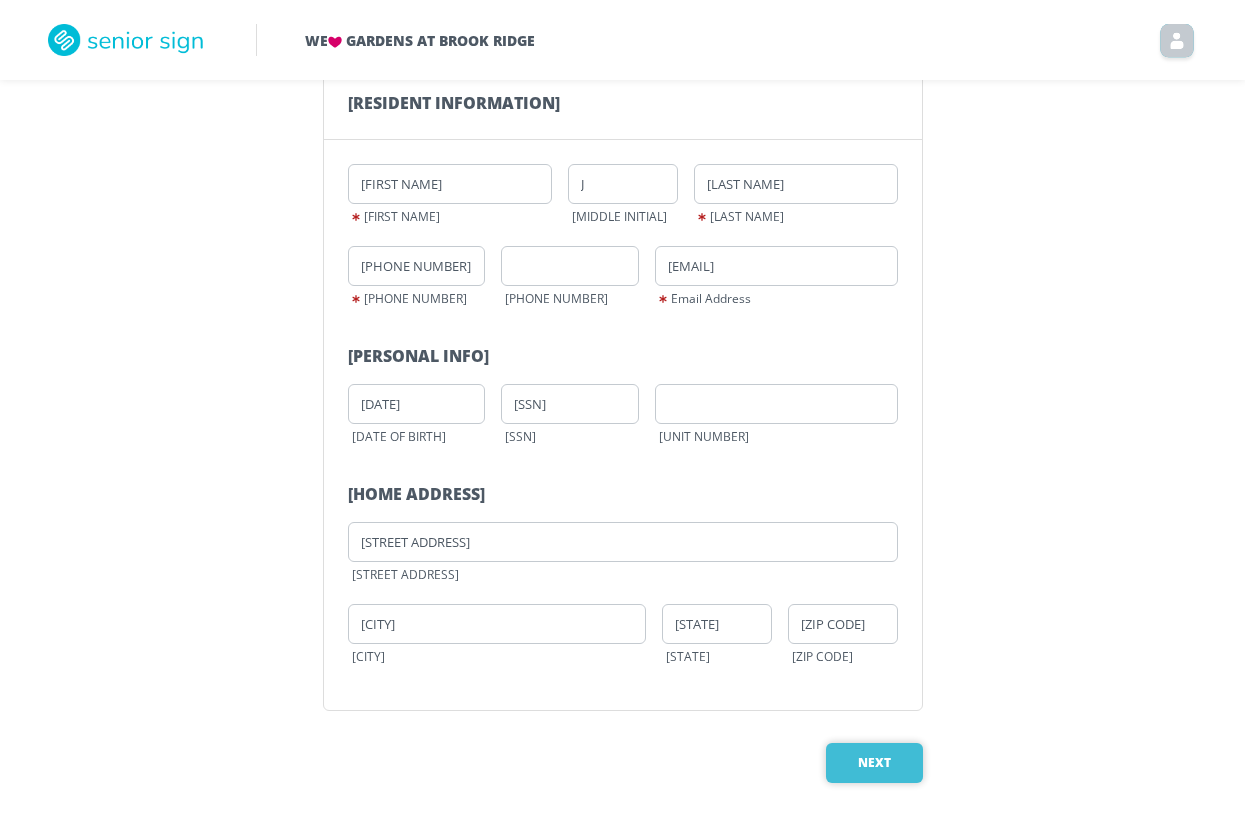 click on "Next" at bounding box center (874, 763) 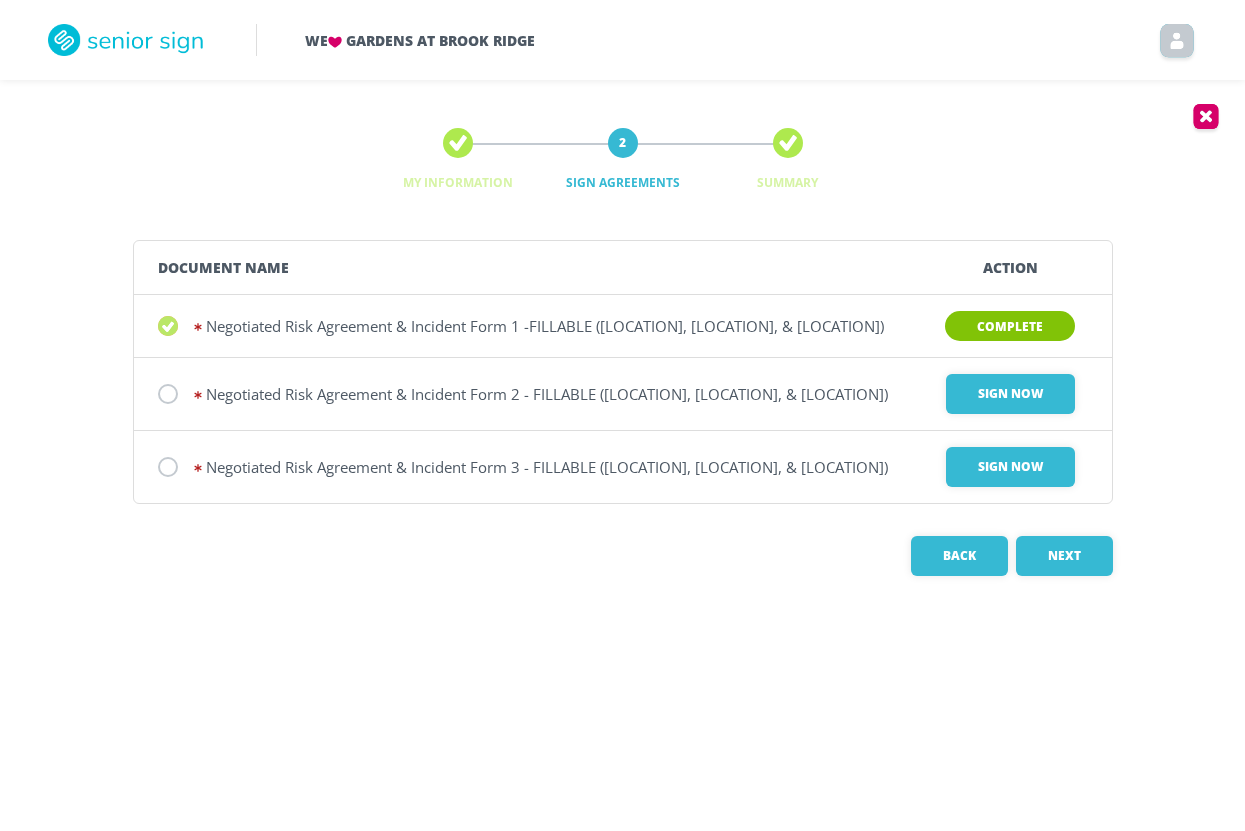 scroll, scrollTop: 0, scrollLeft: 0, axis: both 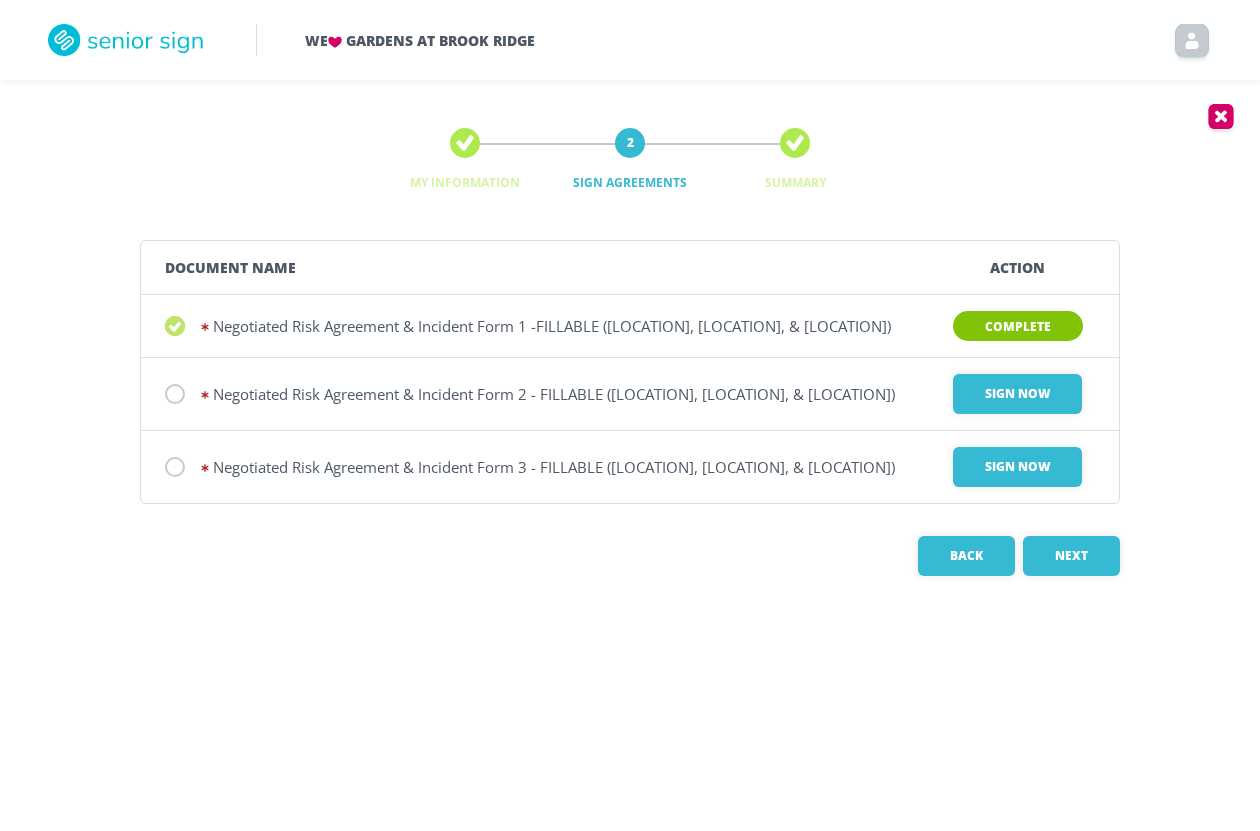 click on "Complete" at bounding box center (1018, 326) 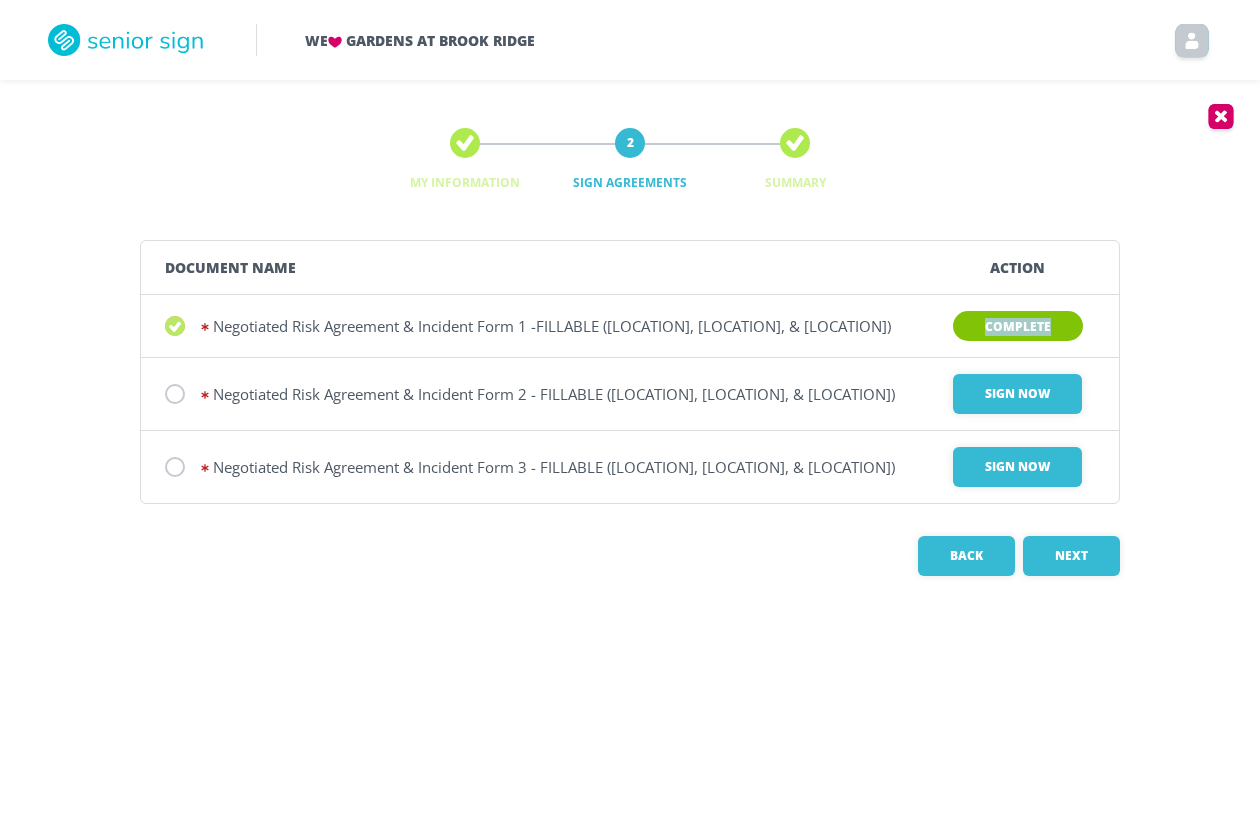 click on "Complete" at bounding box center [1018, 326] 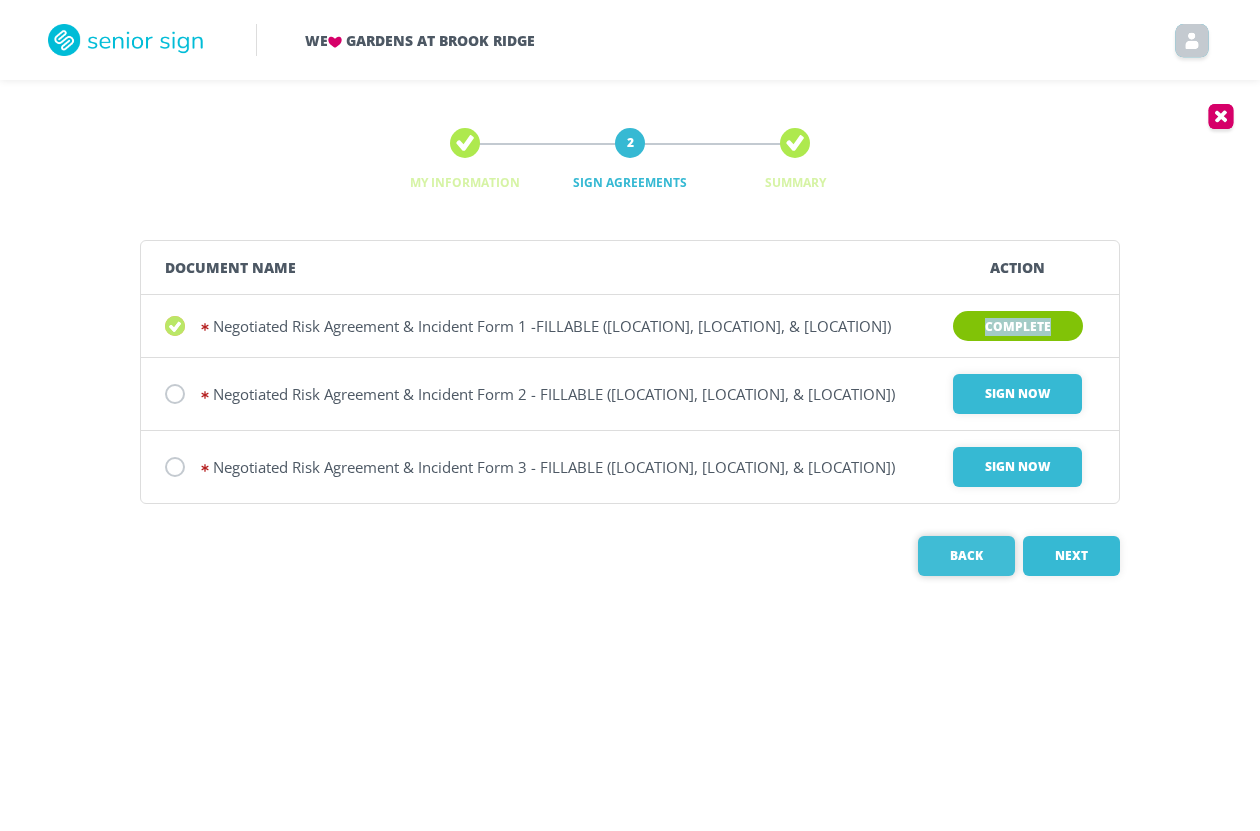click on "Back" at bounding box center (966, 556) 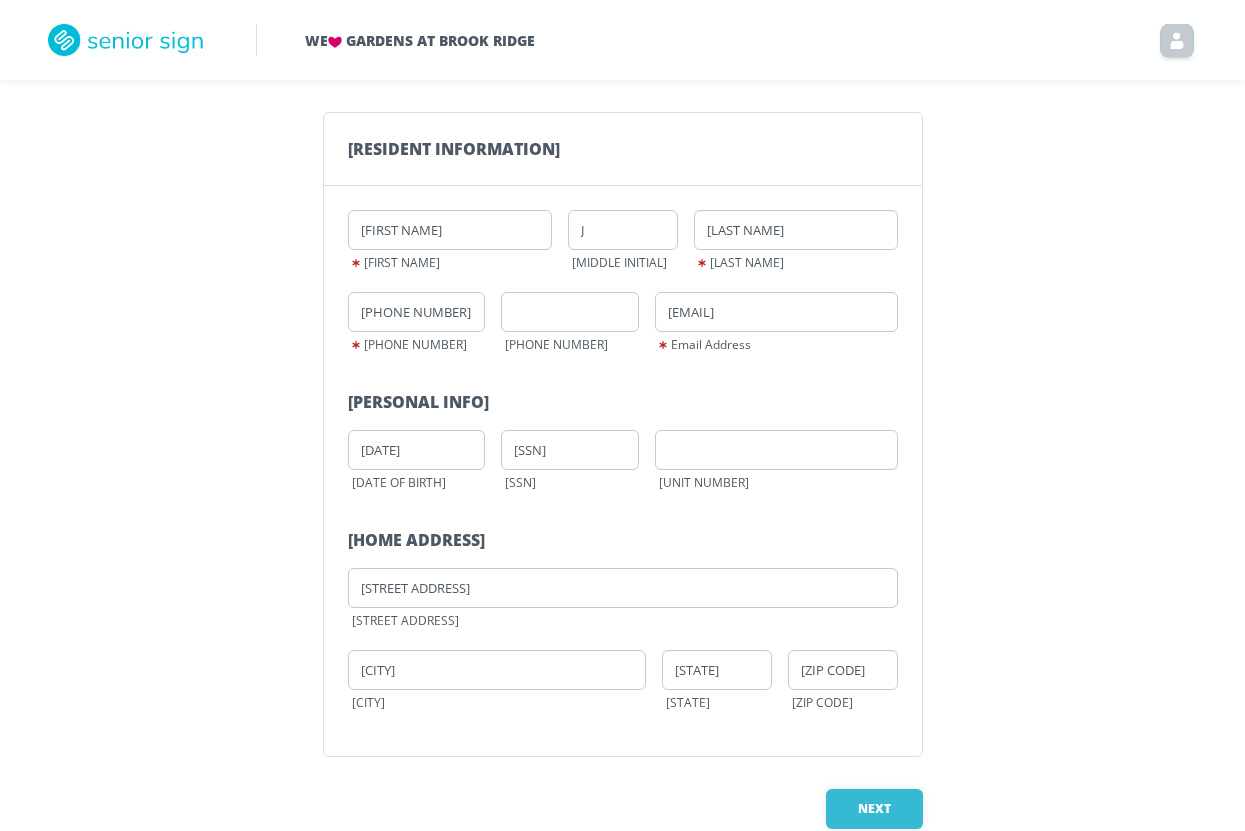scroll, scrollTop: 174, scrollLeft: 0, axis: vertical 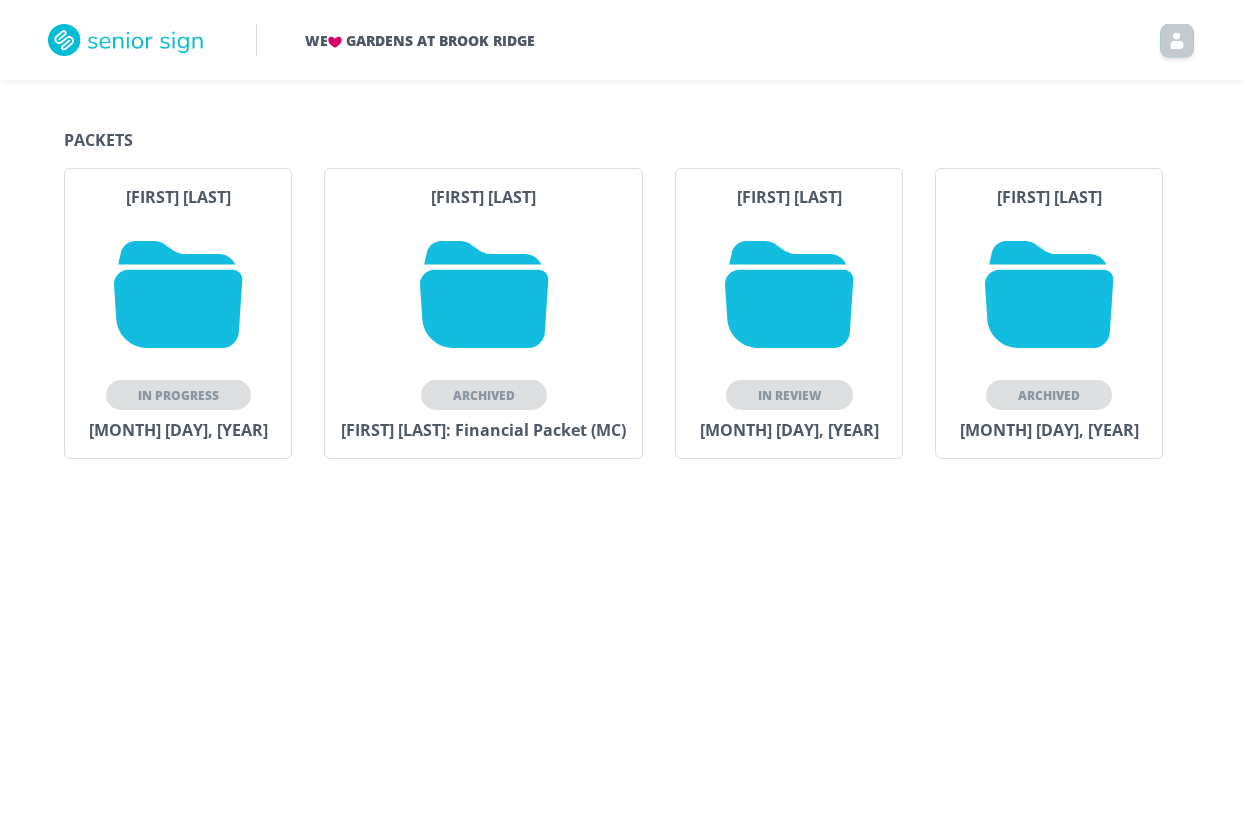 click at bounding box center (1049, 294) 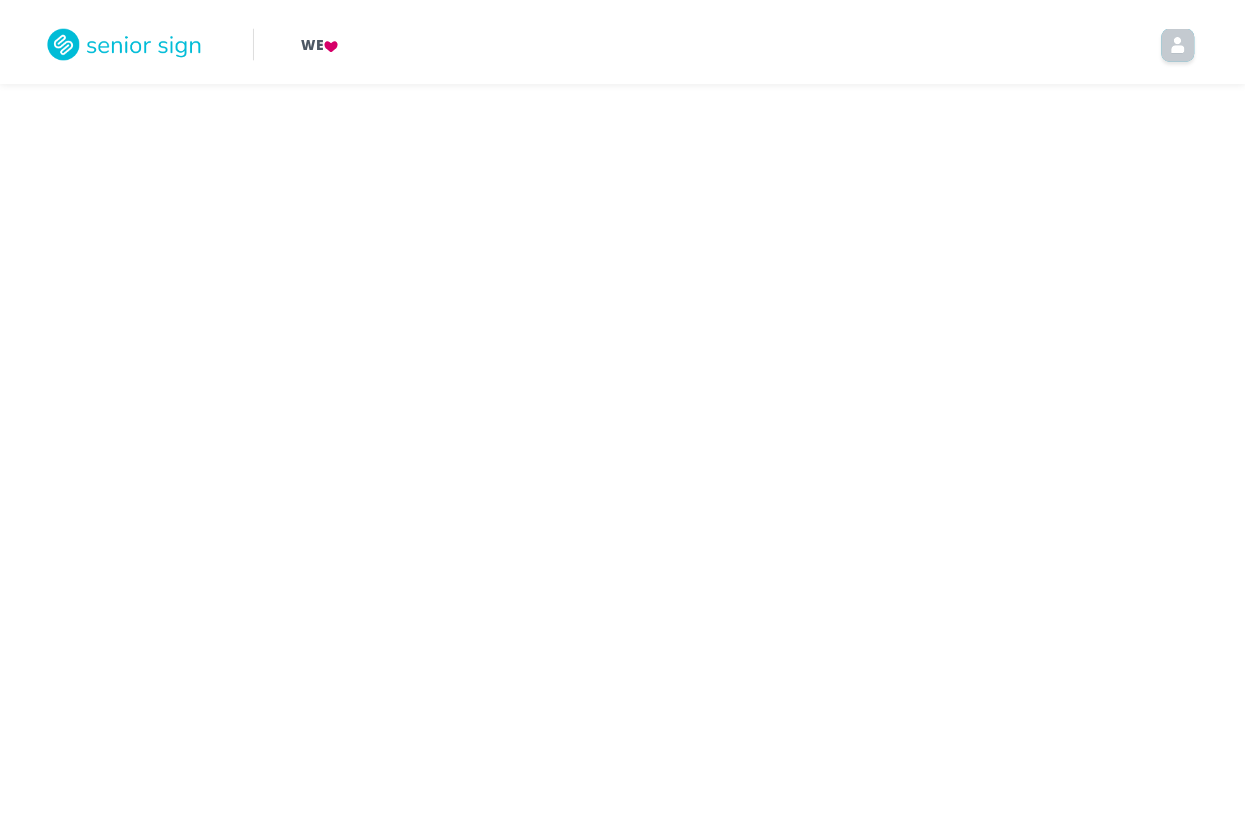 scroll, scrollTop: 0, scrollLeft: 0, axis: both 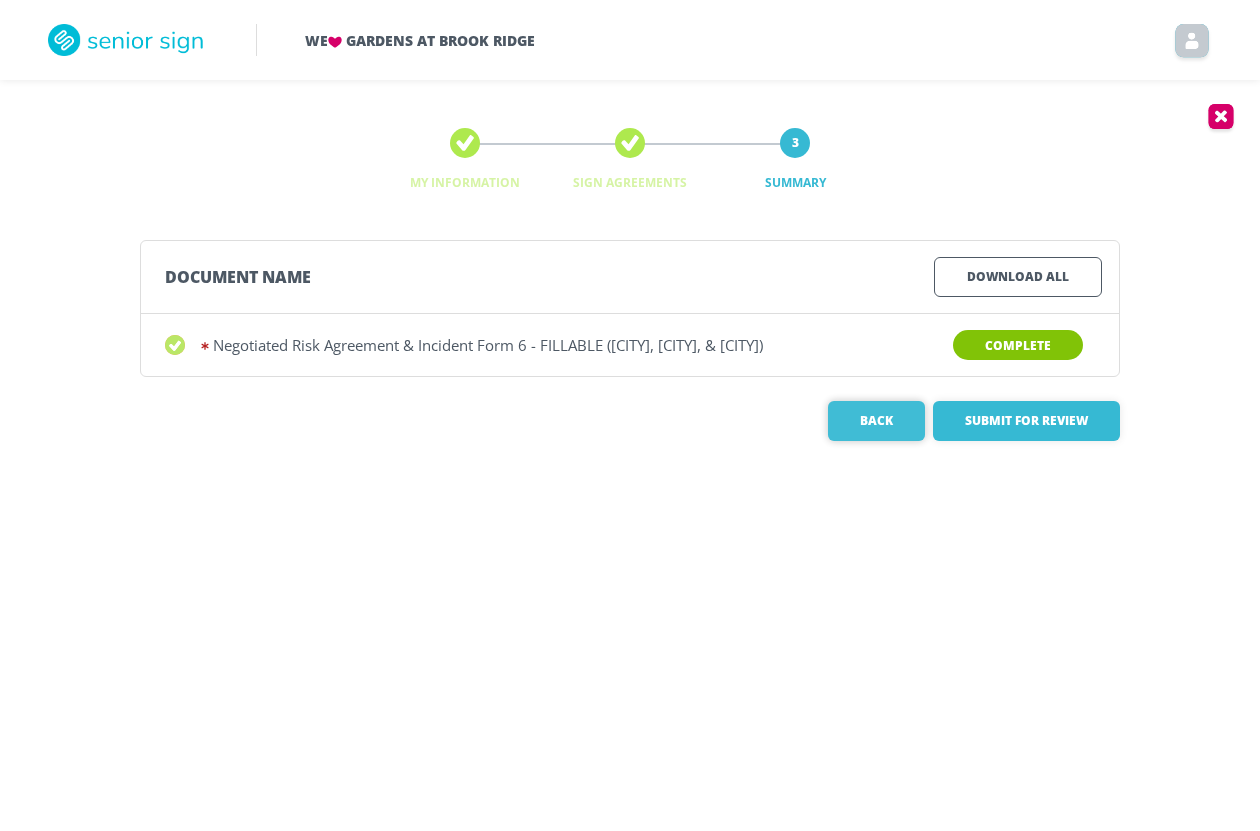 click on "Back" at bounding box center [876, 421] 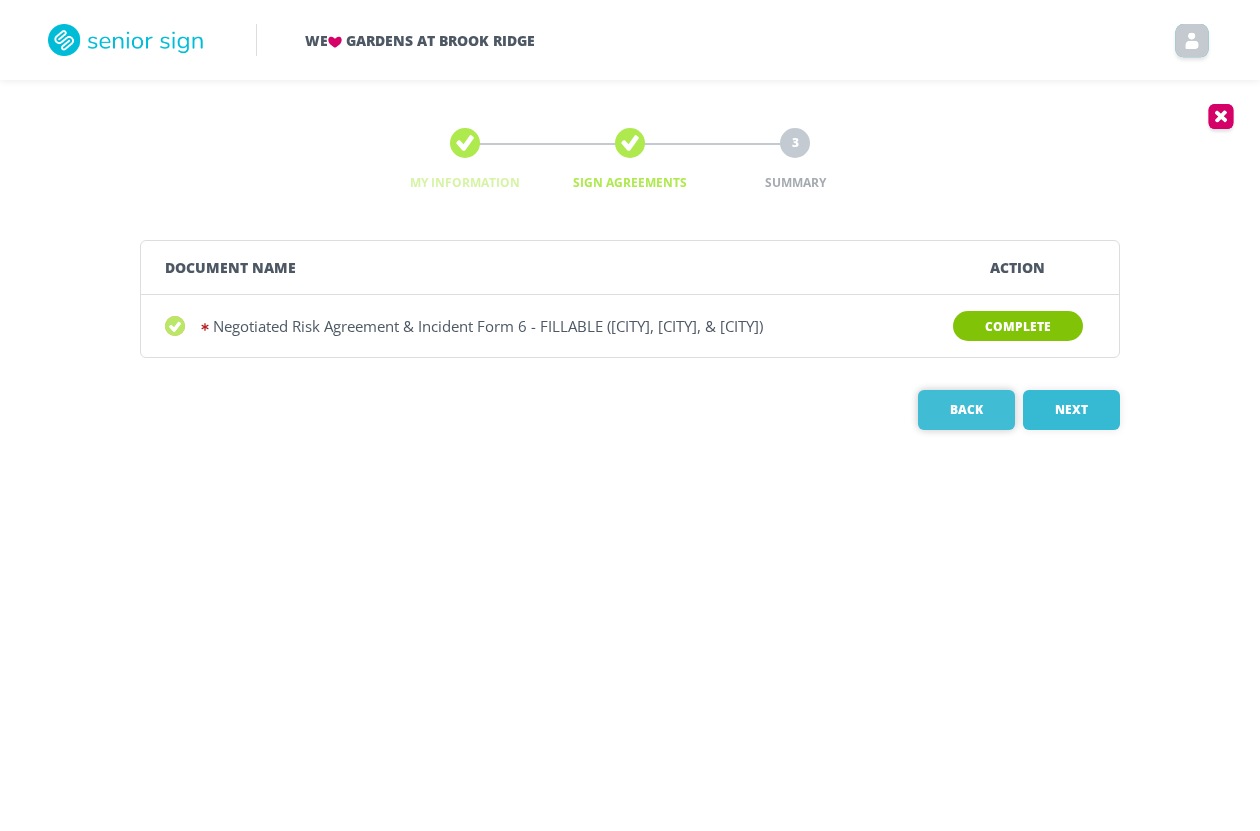 click on "Back" at bounding box center [966, 410] 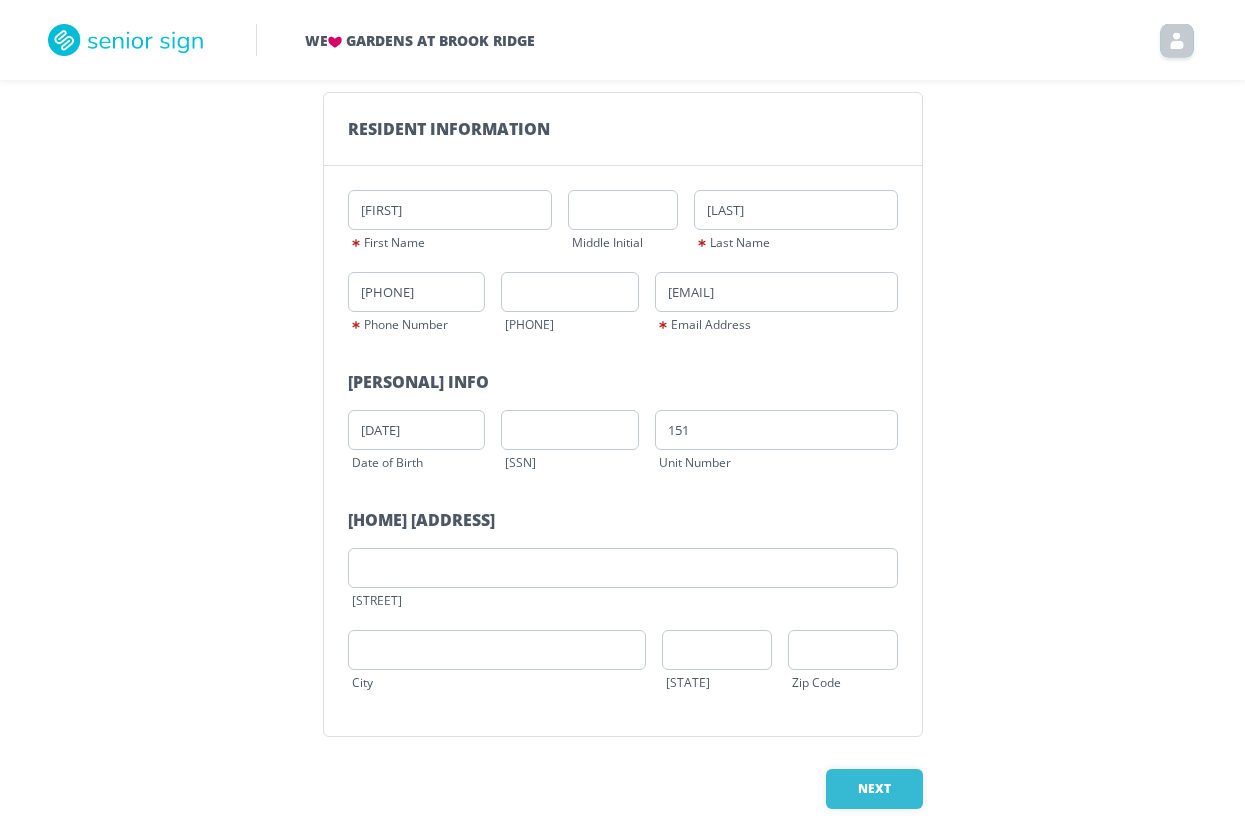 scroll, scrollTop: 174, scrollLeft: 0, axis: vertical 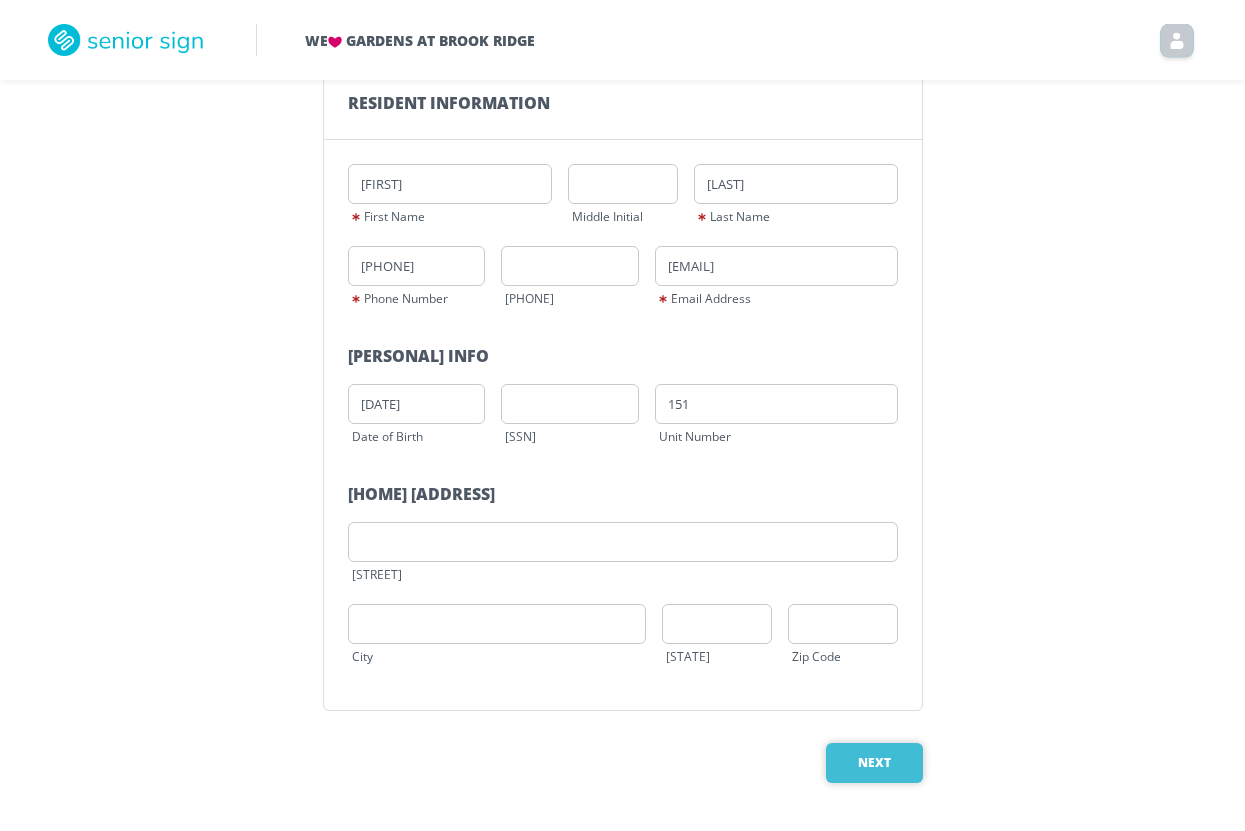 click on "Next" at bounding box center (874, 763) 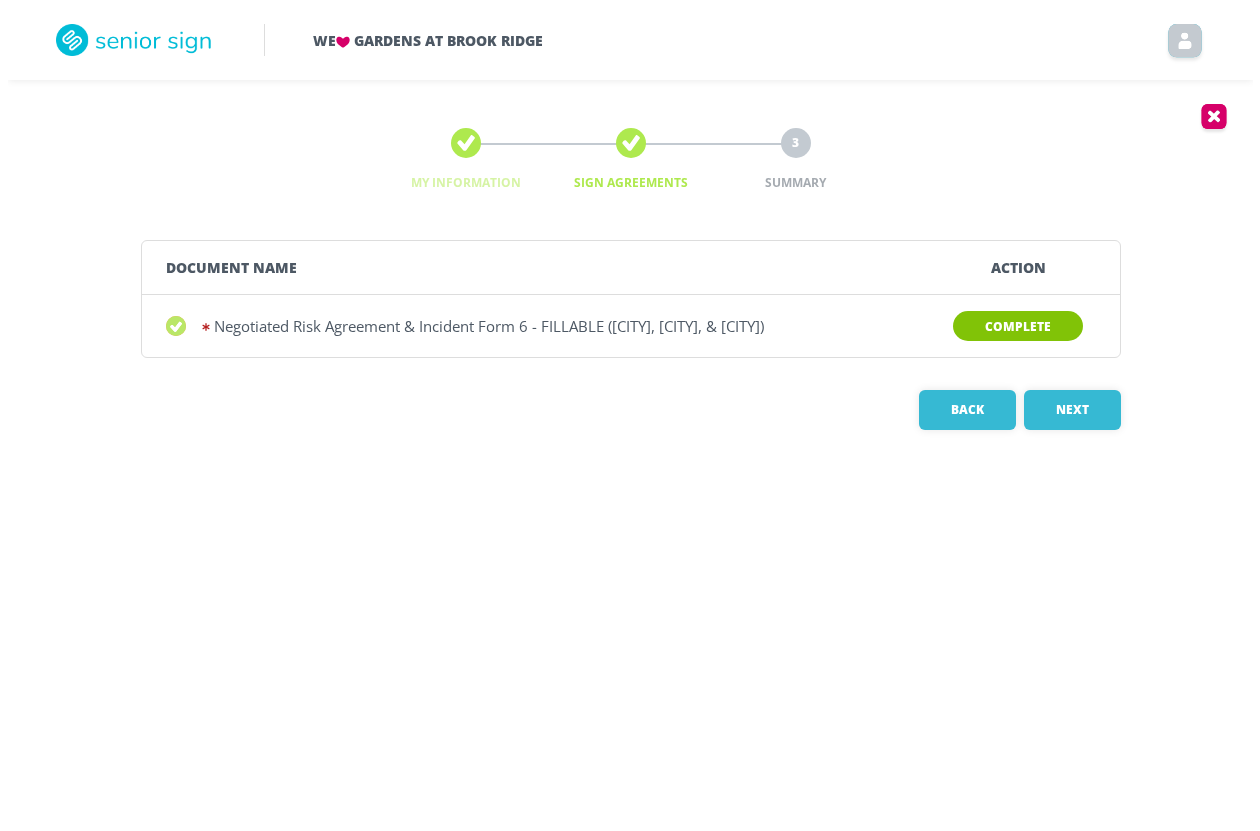 scroll, scrollTop: 0, scrollLeft: 0, axis: both 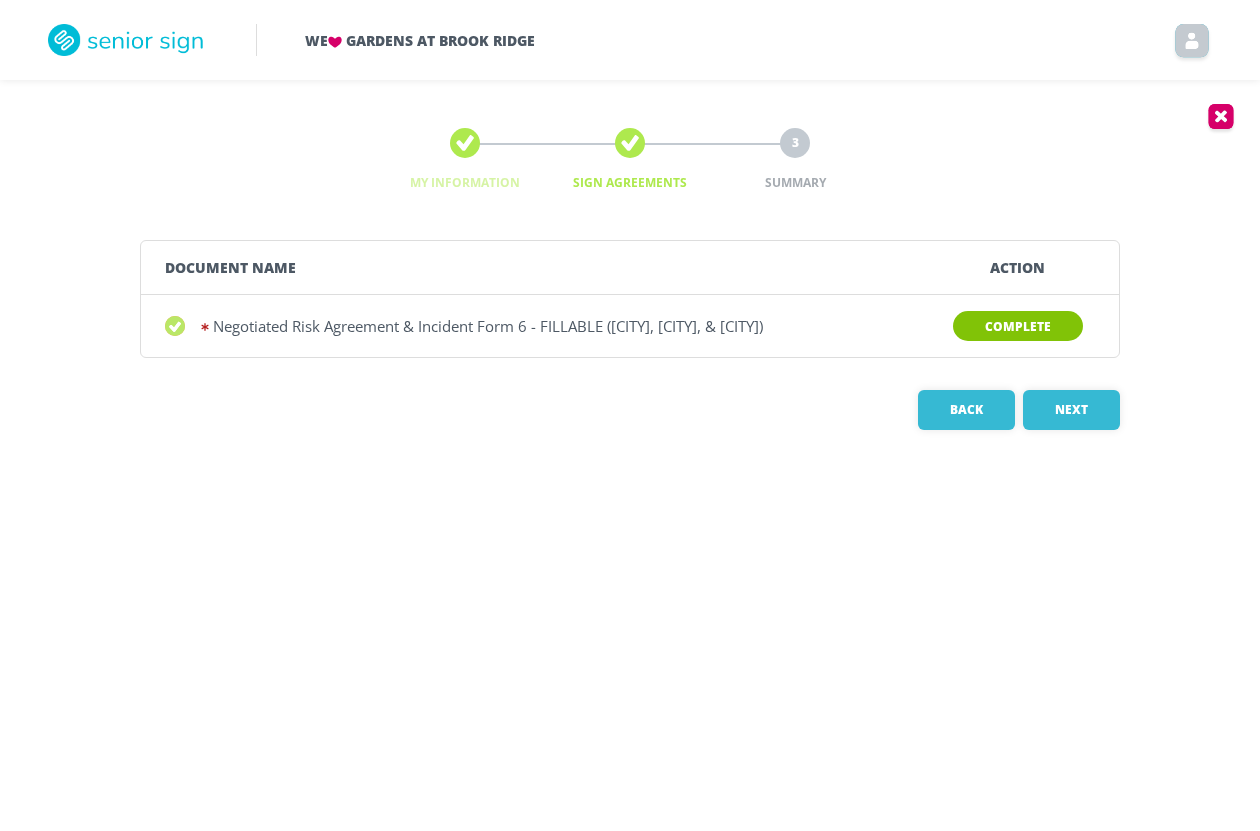 click on "3" at bounding box center [795, 143] 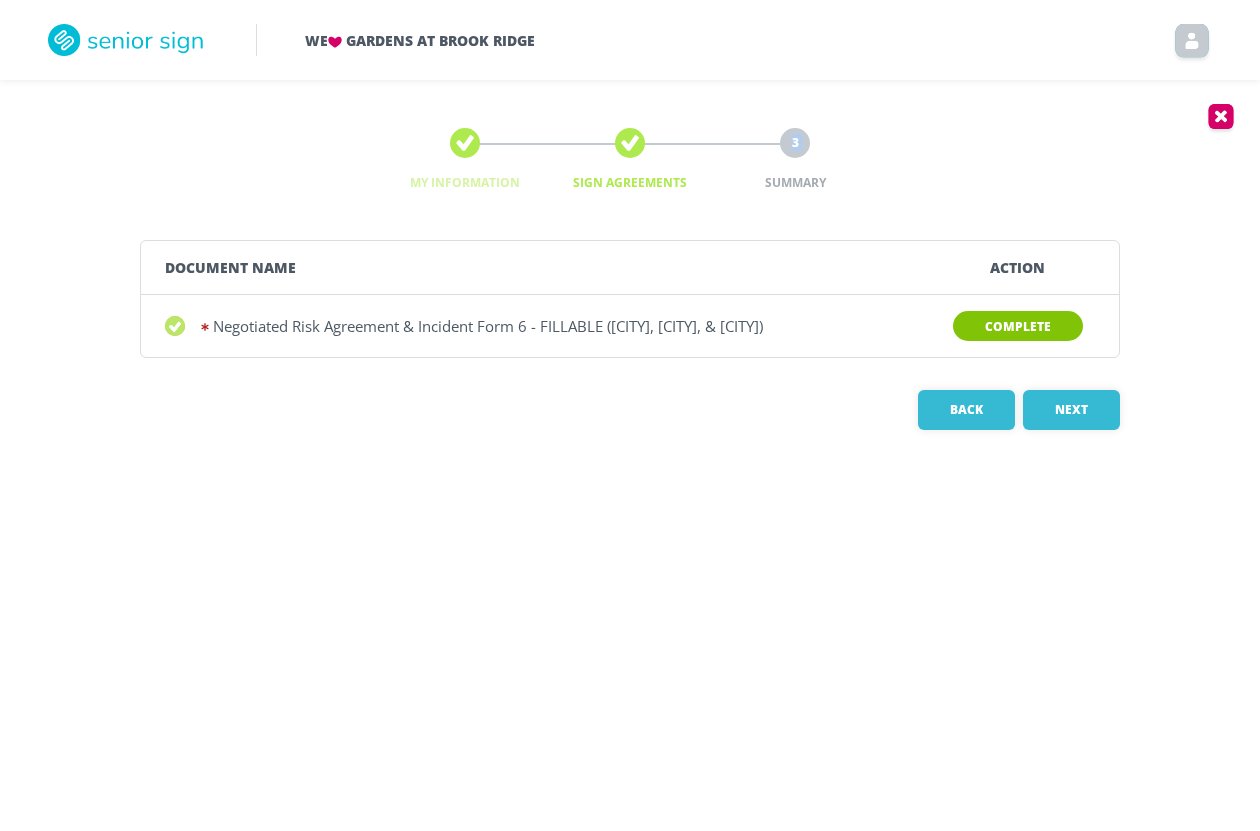 click on "3" at bounding box center [795, 143] 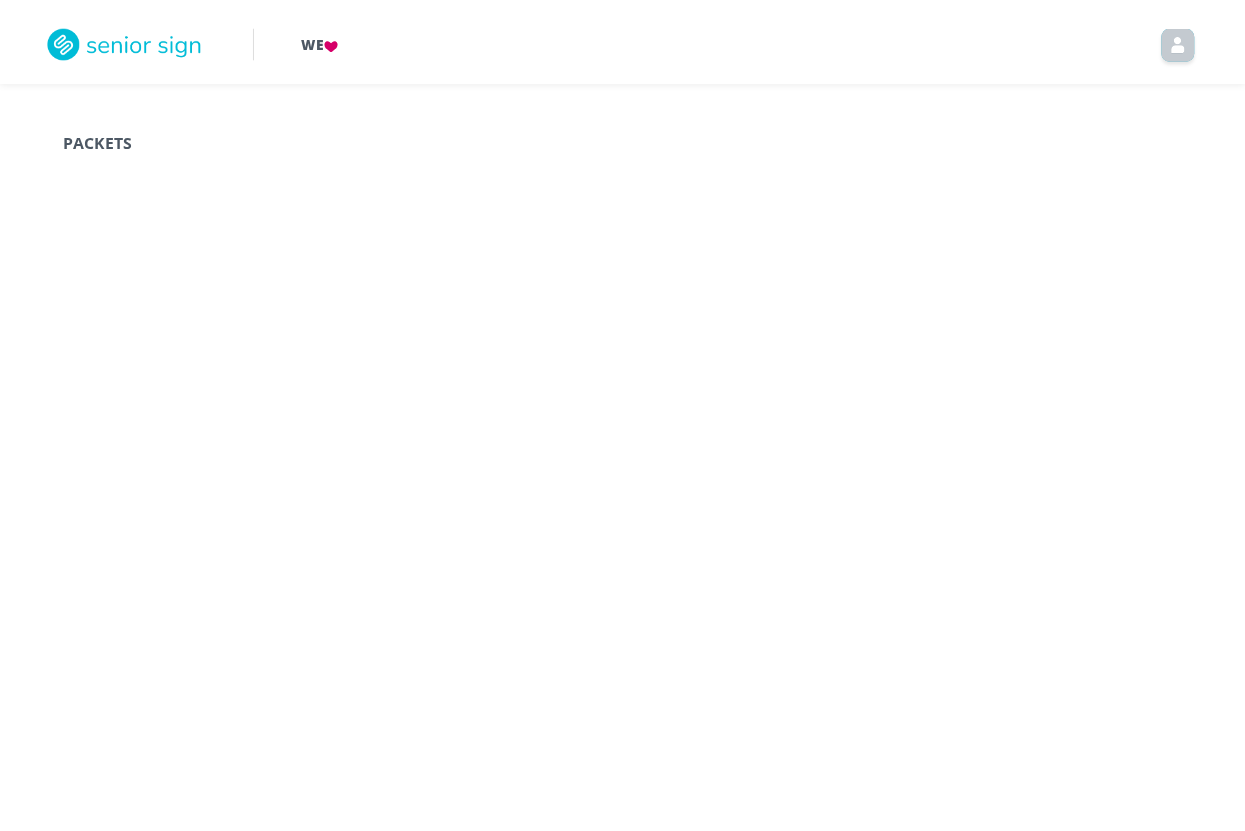 scroll, scrollTop: 0, scrollLeft: 0, axis: both 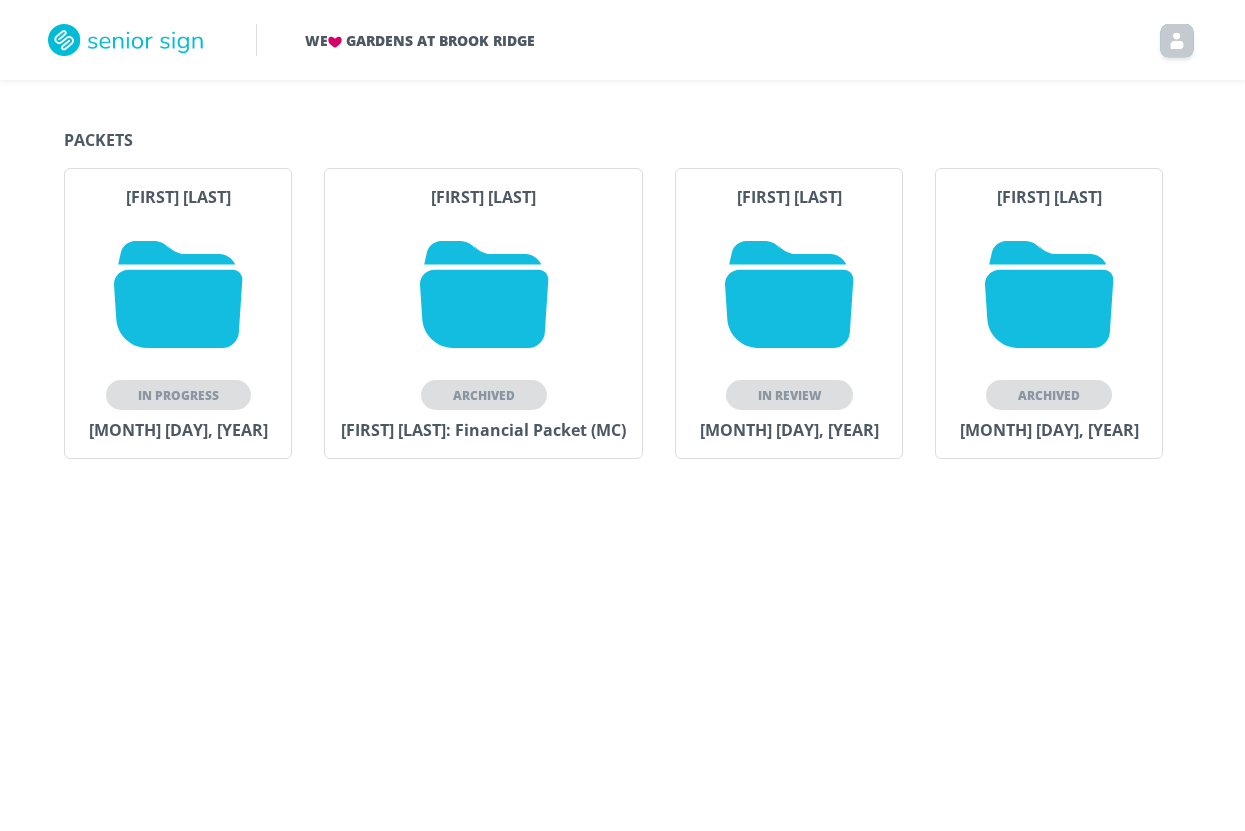 click at bounding box center (178, 294) 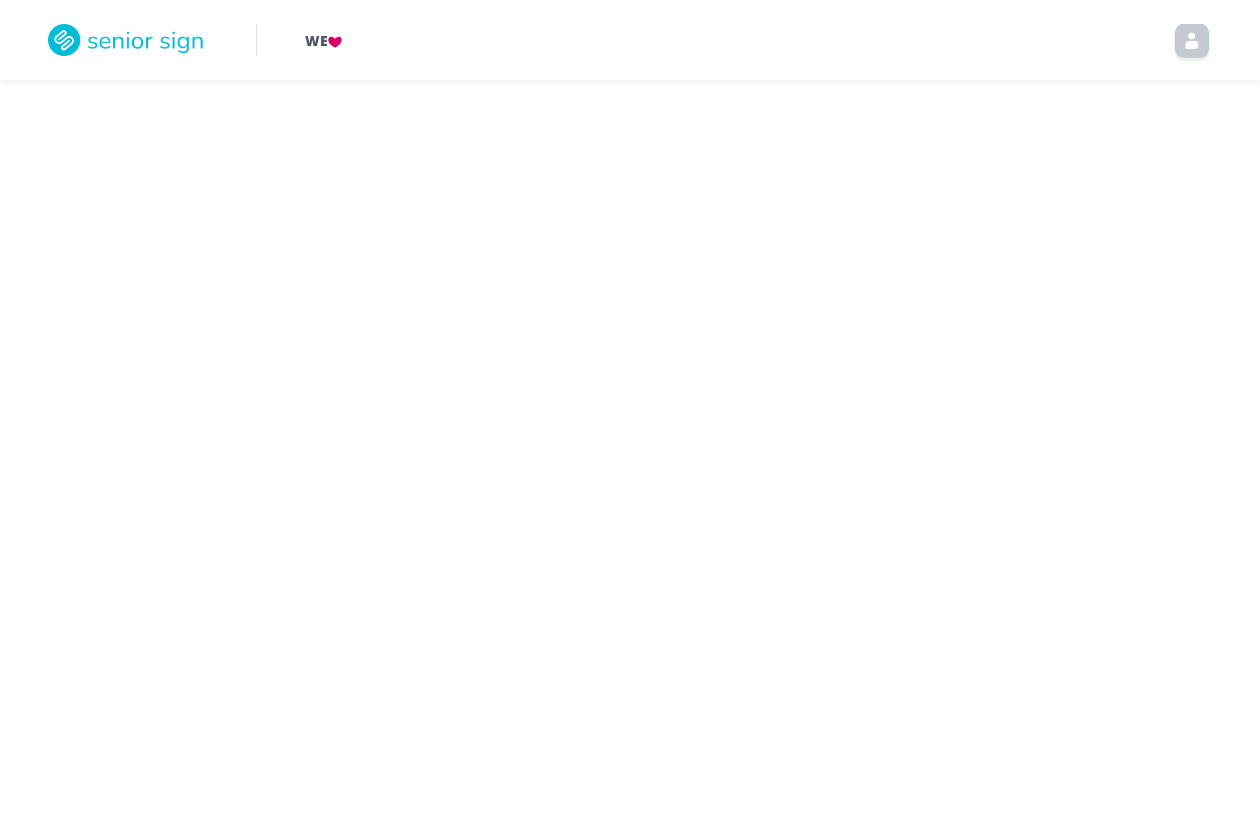 scroll, scrollTop: 0, scrollLeft: 0, axis: both 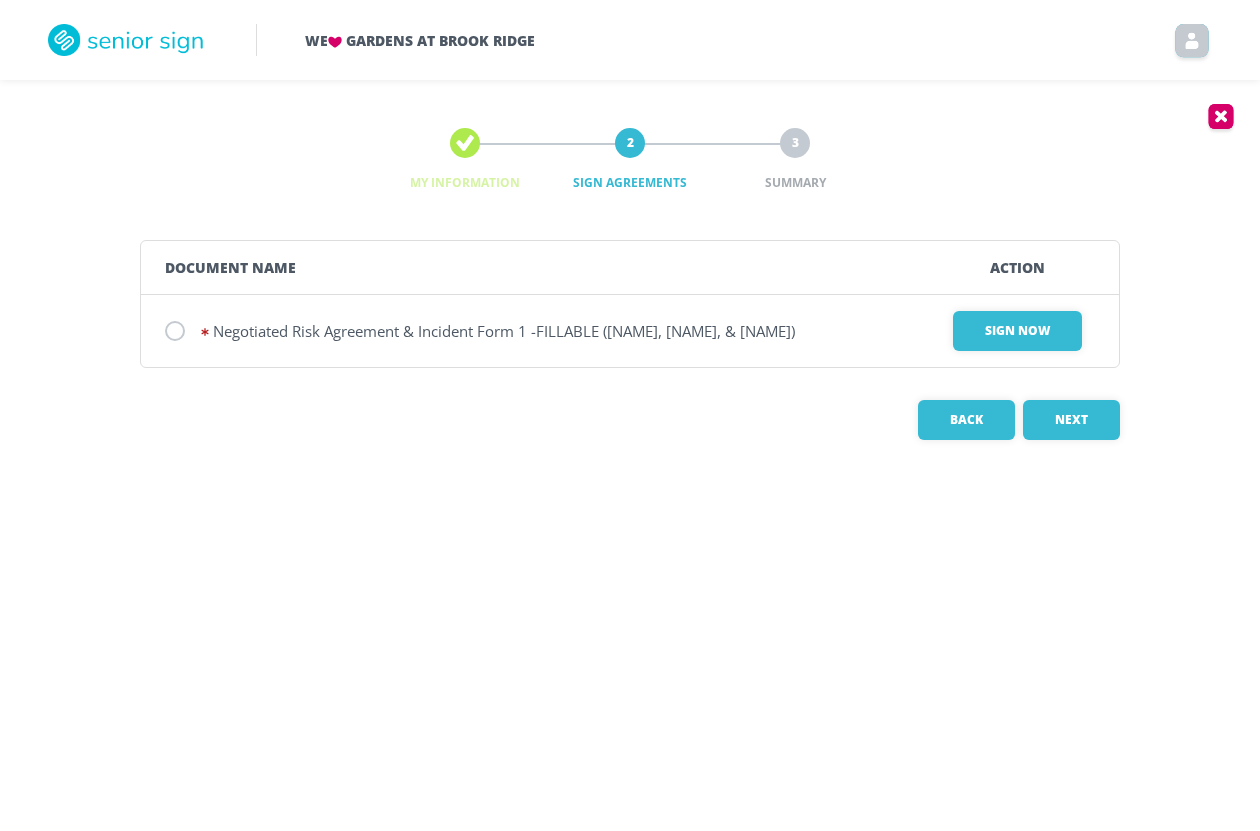 click at bounding box center [1221, 119] 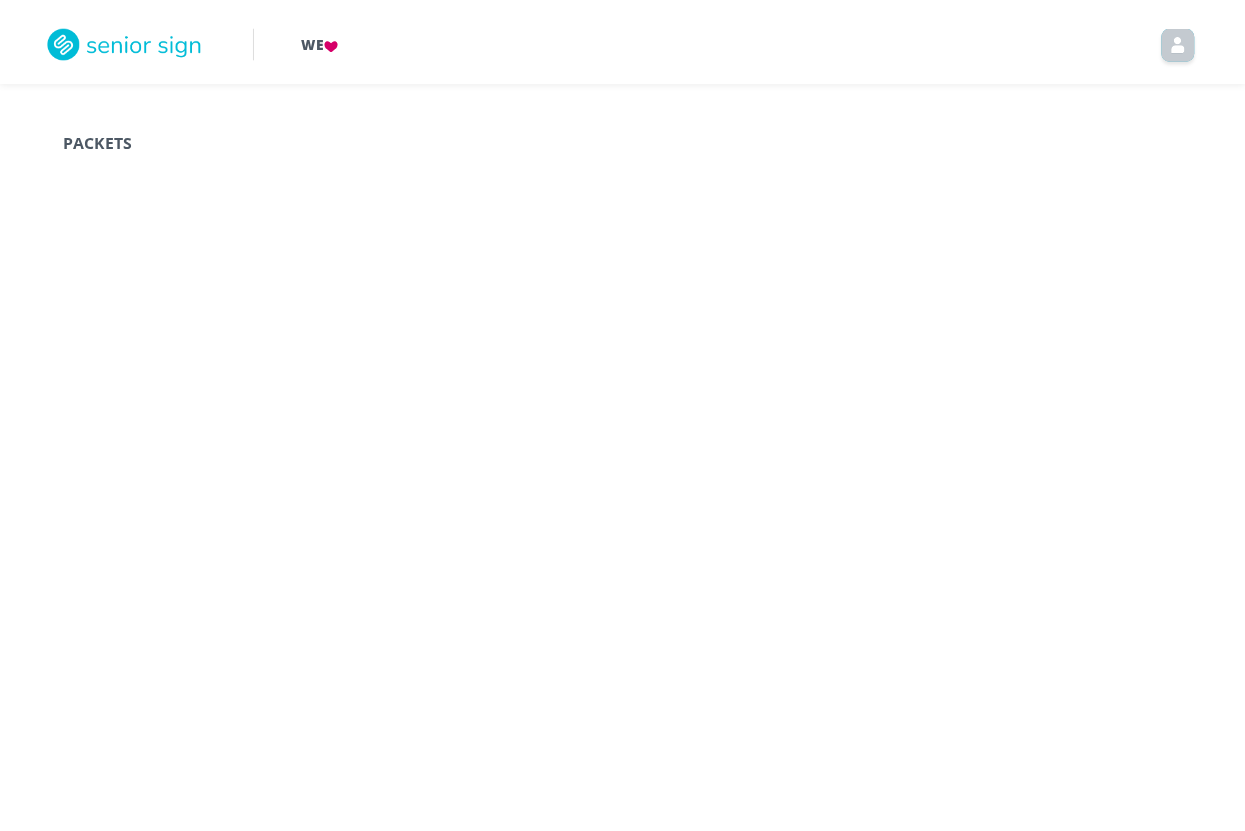 scroll, scrollTop: 0, scrollLeft: 0, axis: both 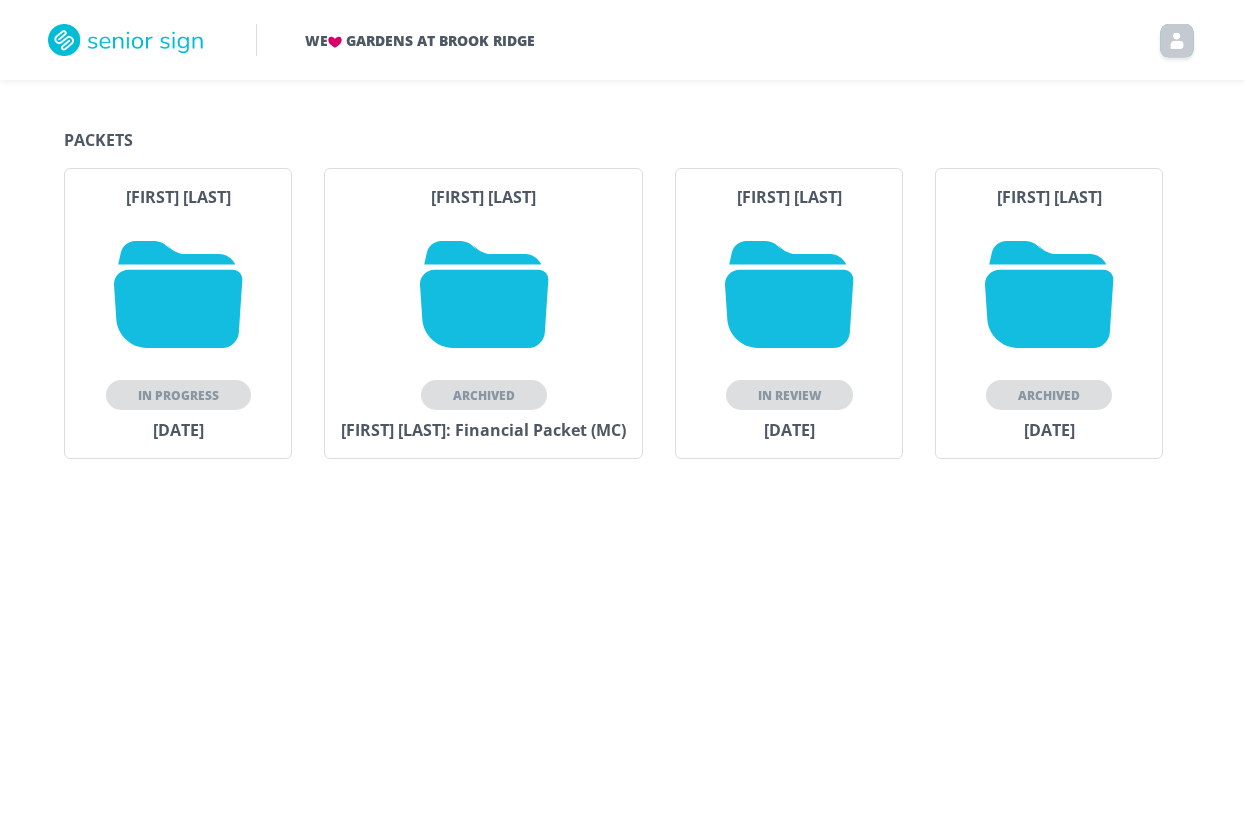 click at bounding box center (1177, 44) 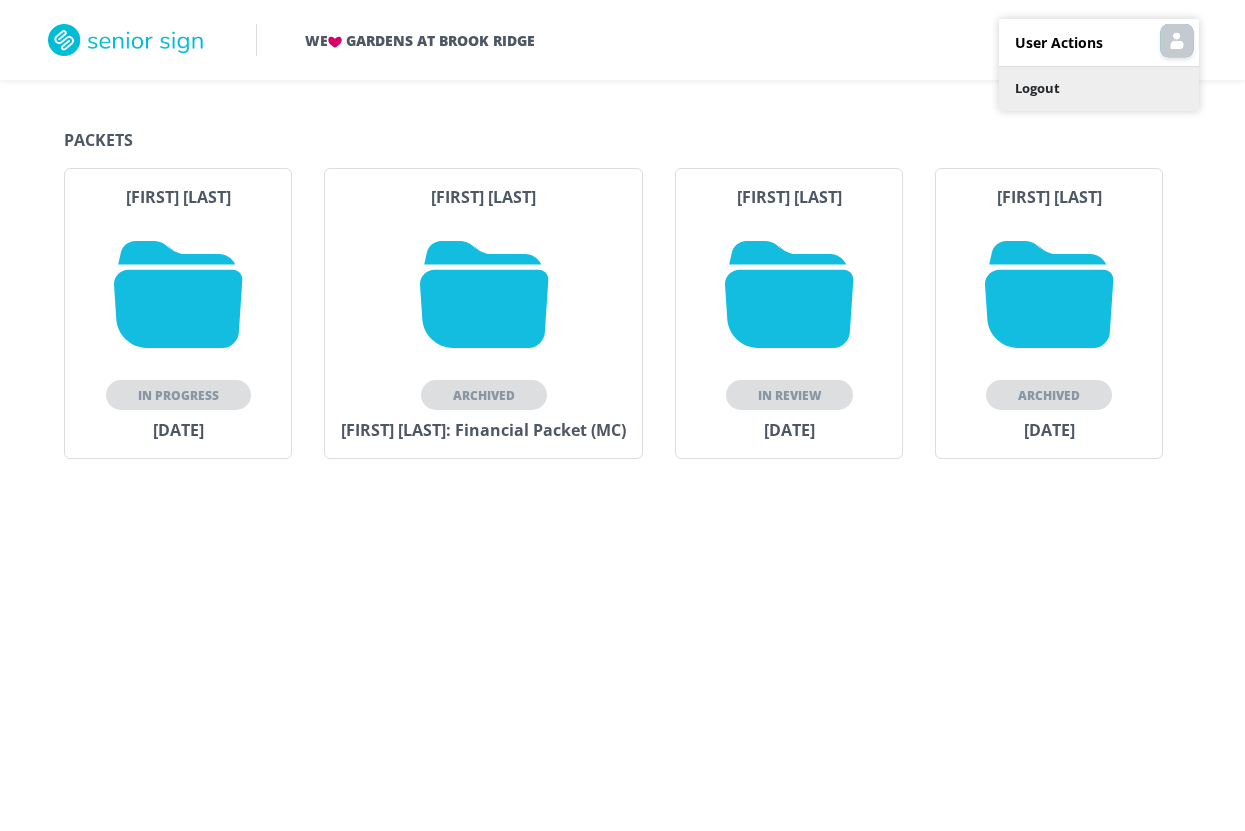 click on "Logout" at bounding box center (1099, 89) 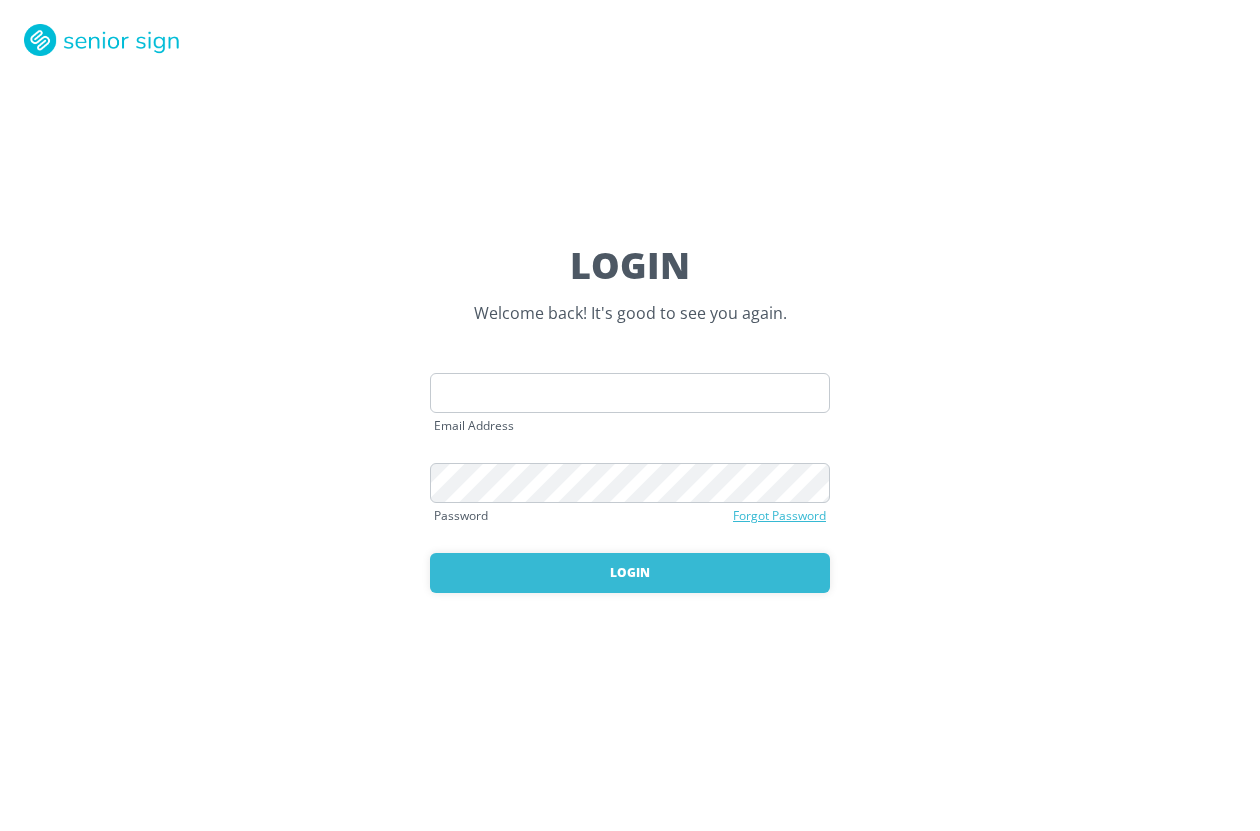 scroll, scrollTop: 0, scrollLeft: 0, axis: both 